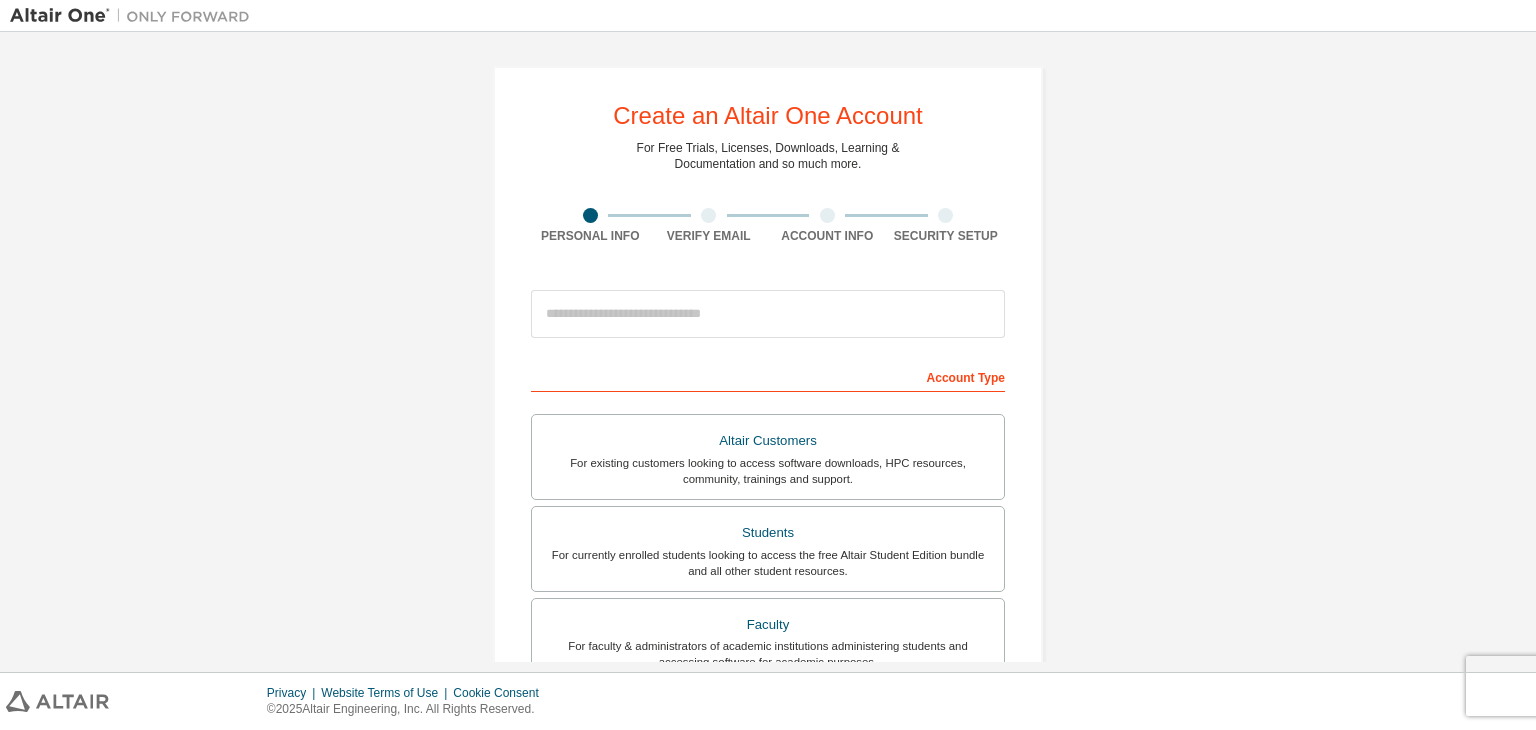 scroll, scrollTop: 0, scrollLeft: 0, axis: both 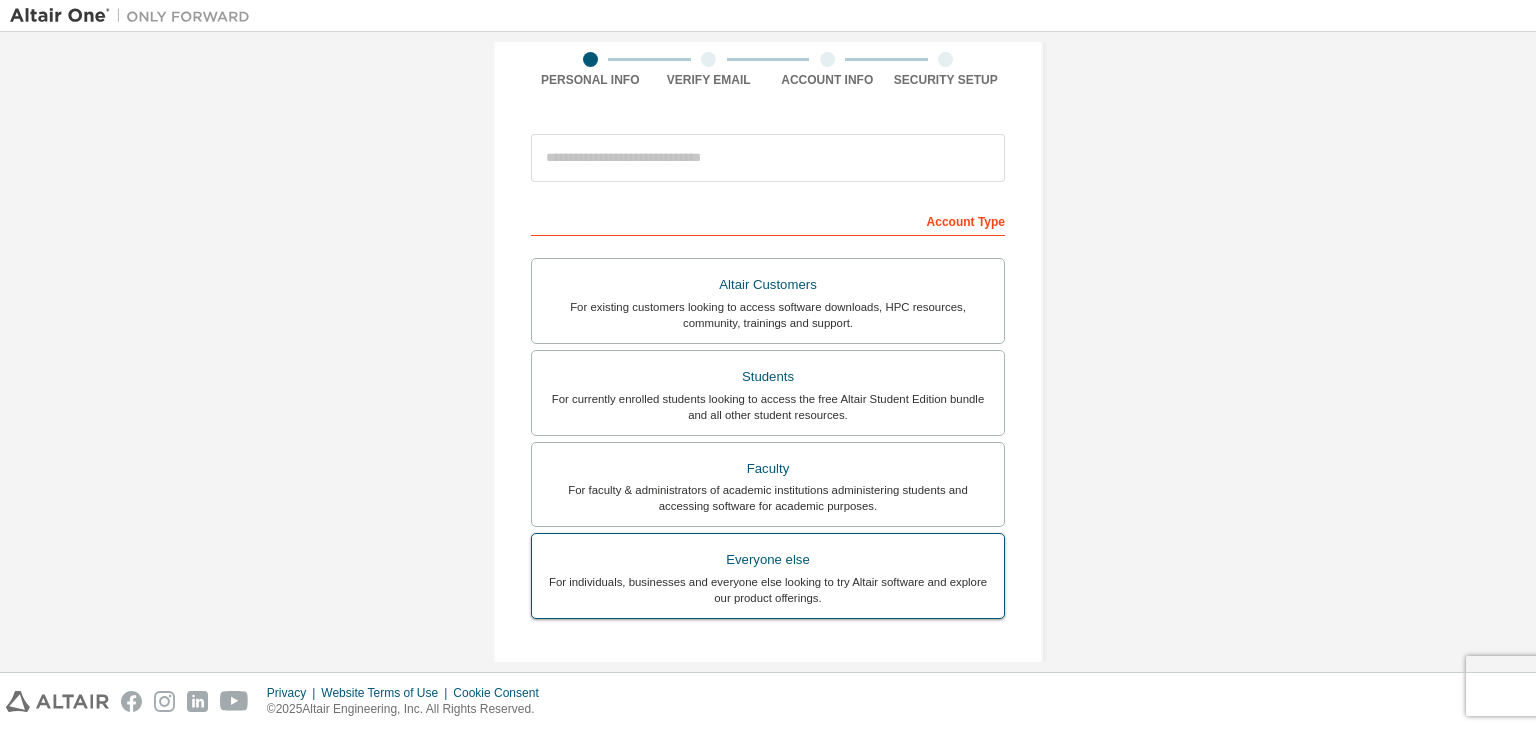 click on "For individuals, businesses and everyone else looking to try Altair software and explore our product offerings." at bounding box center [768, 590] 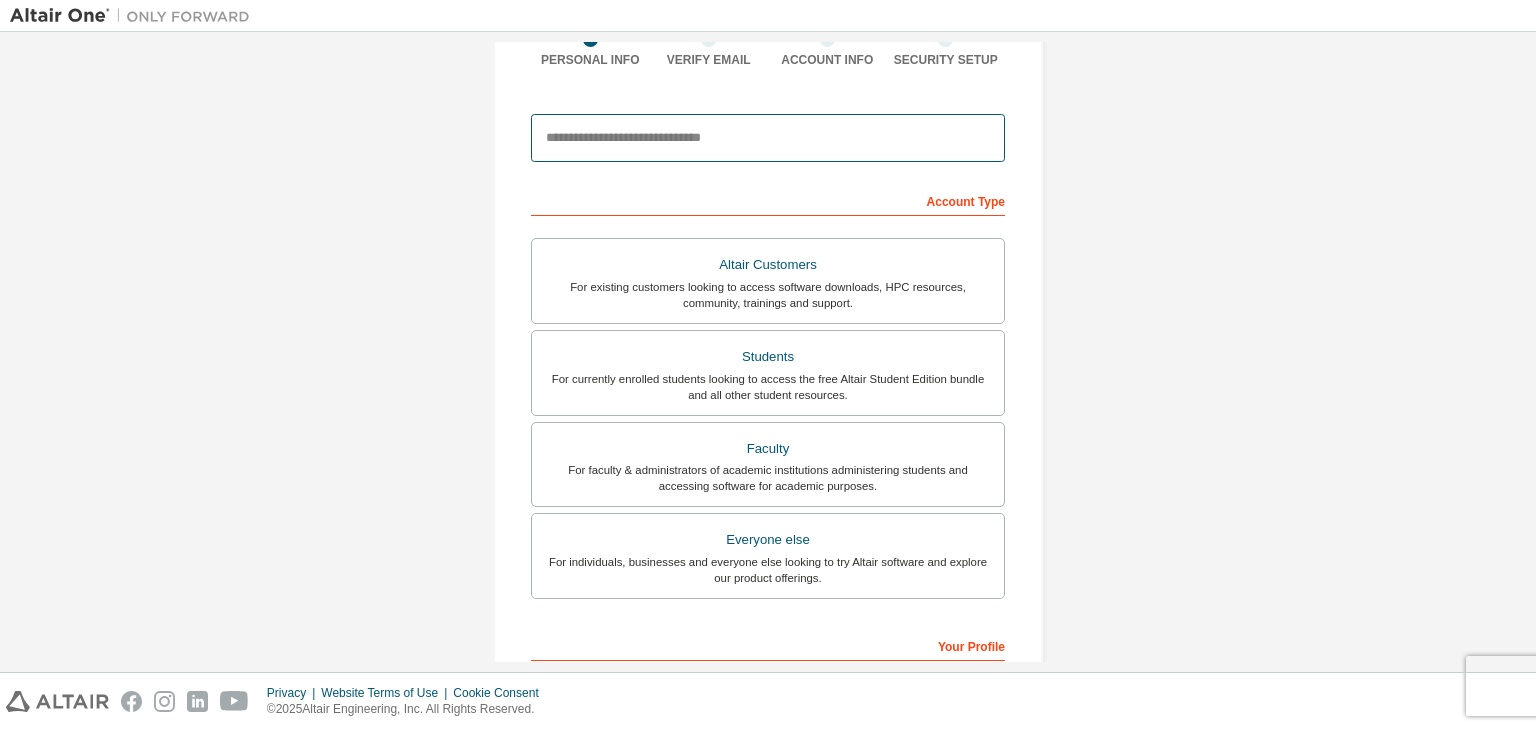 click at bounding box center (768, 138) 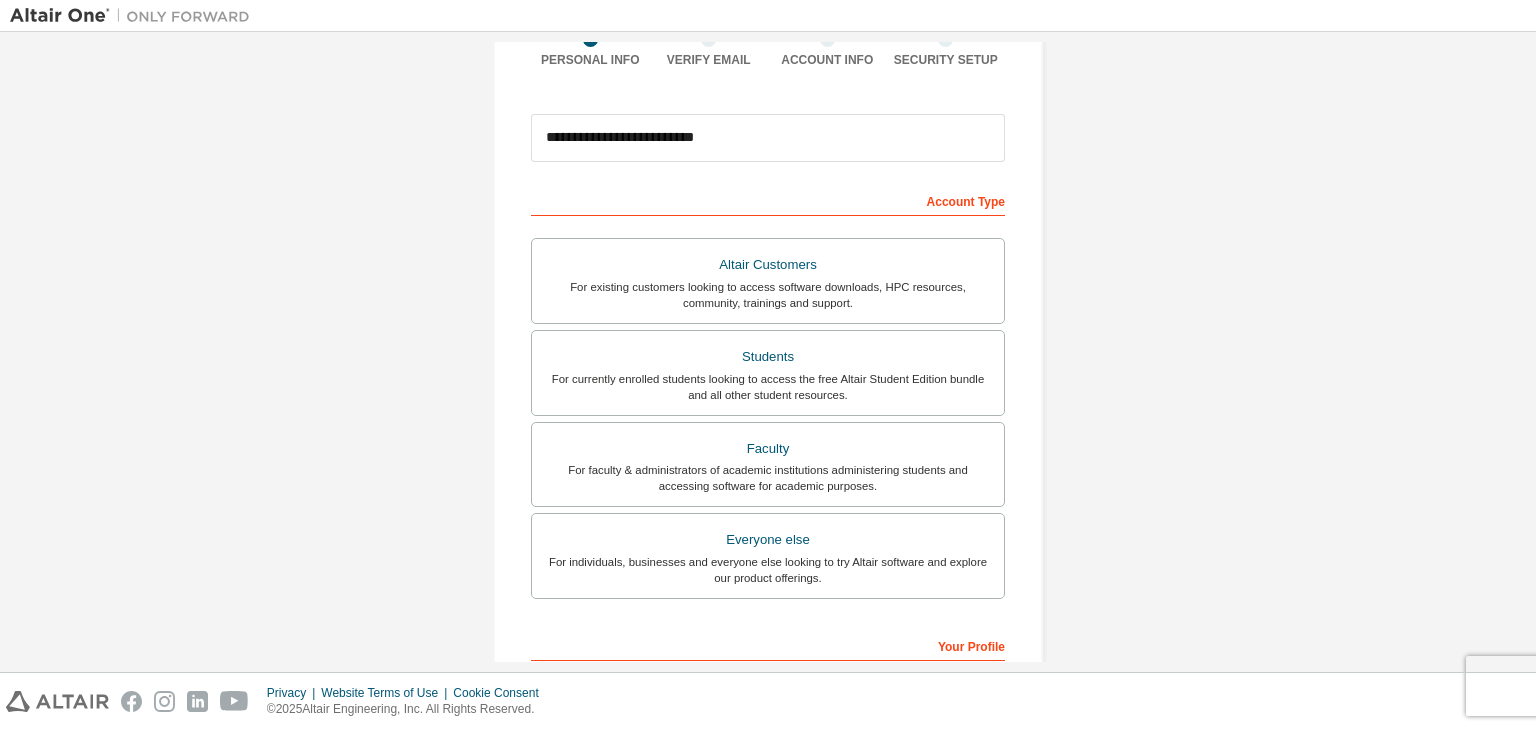 type on "*******" 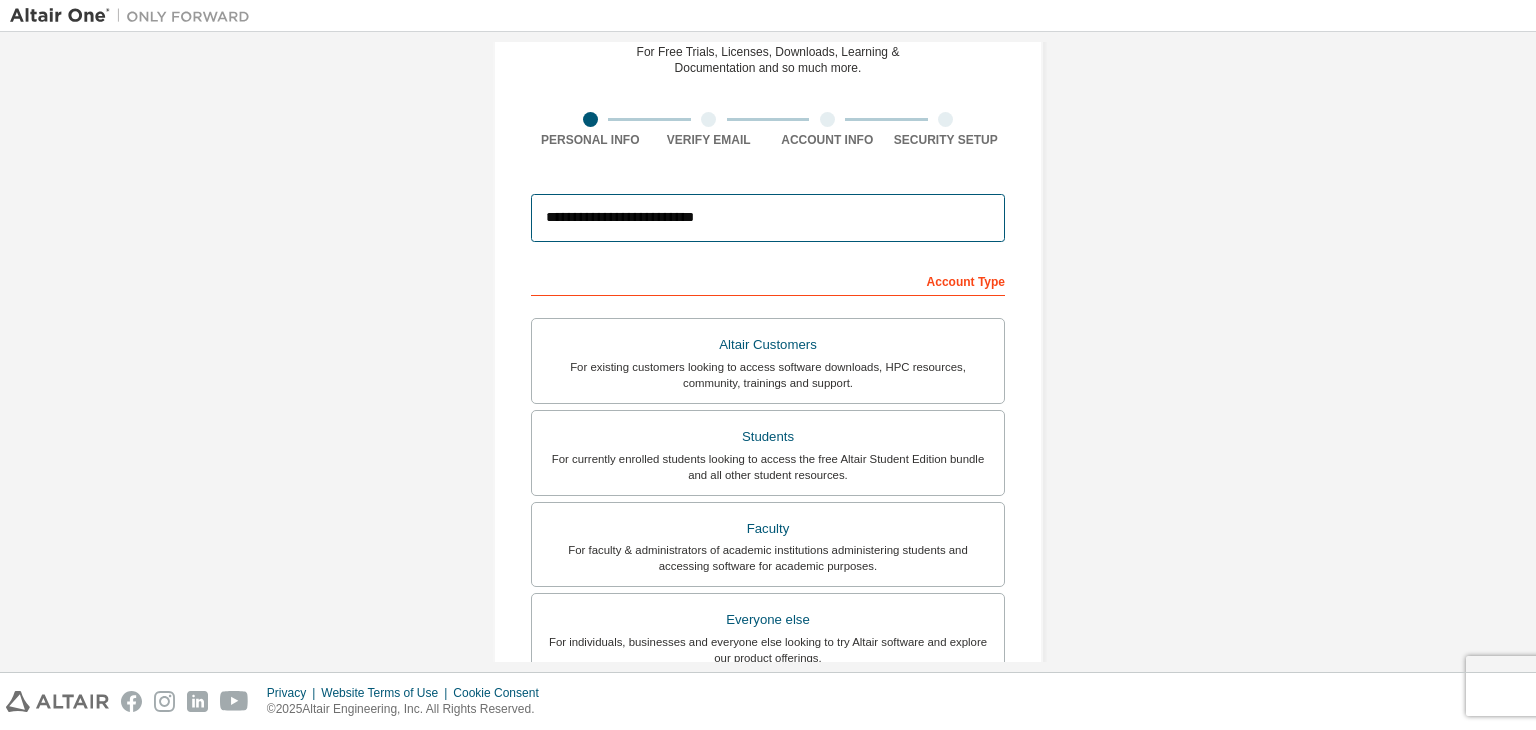 scroll, scrollTop: 435, scrollLeft: 0, axis: vertical 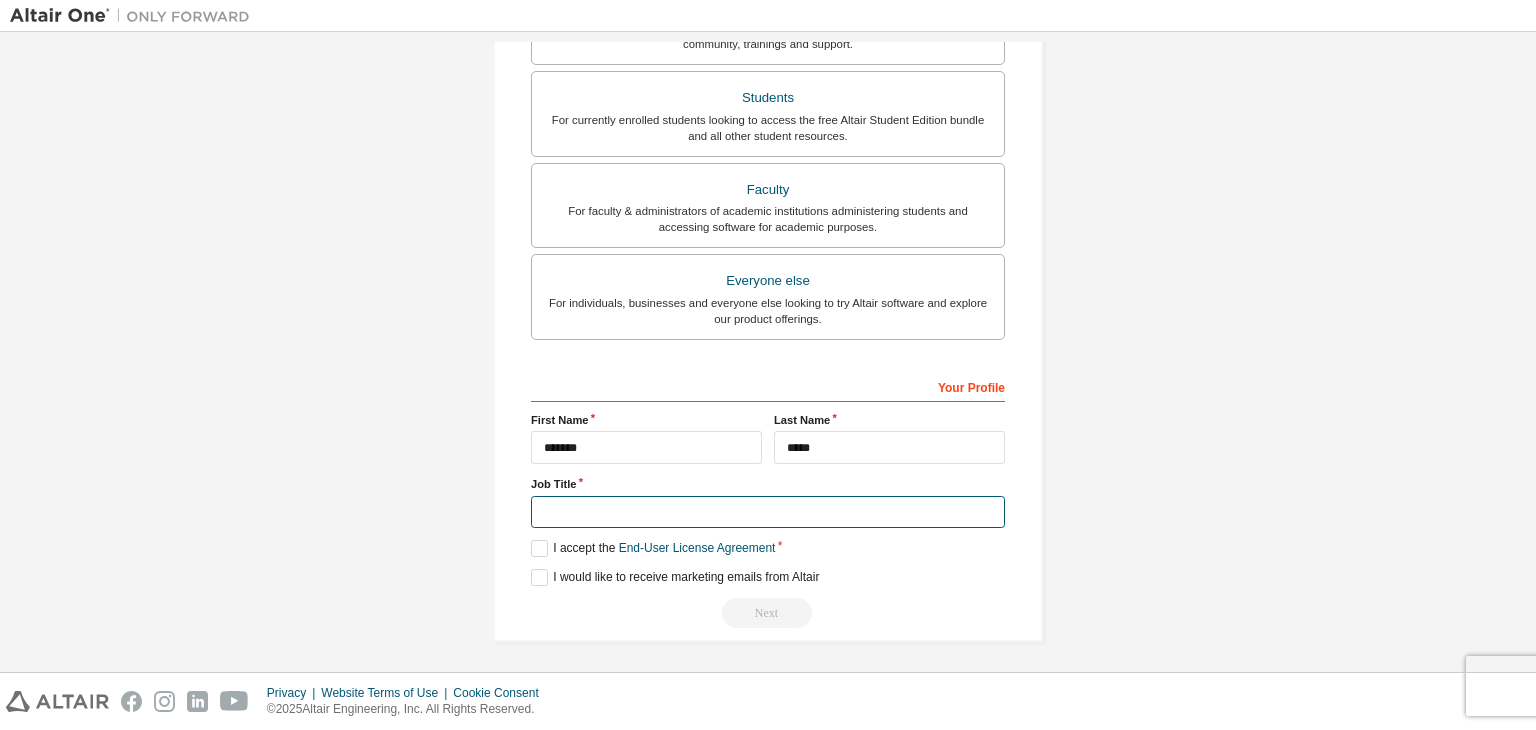 click at bounding box center [768, 512] 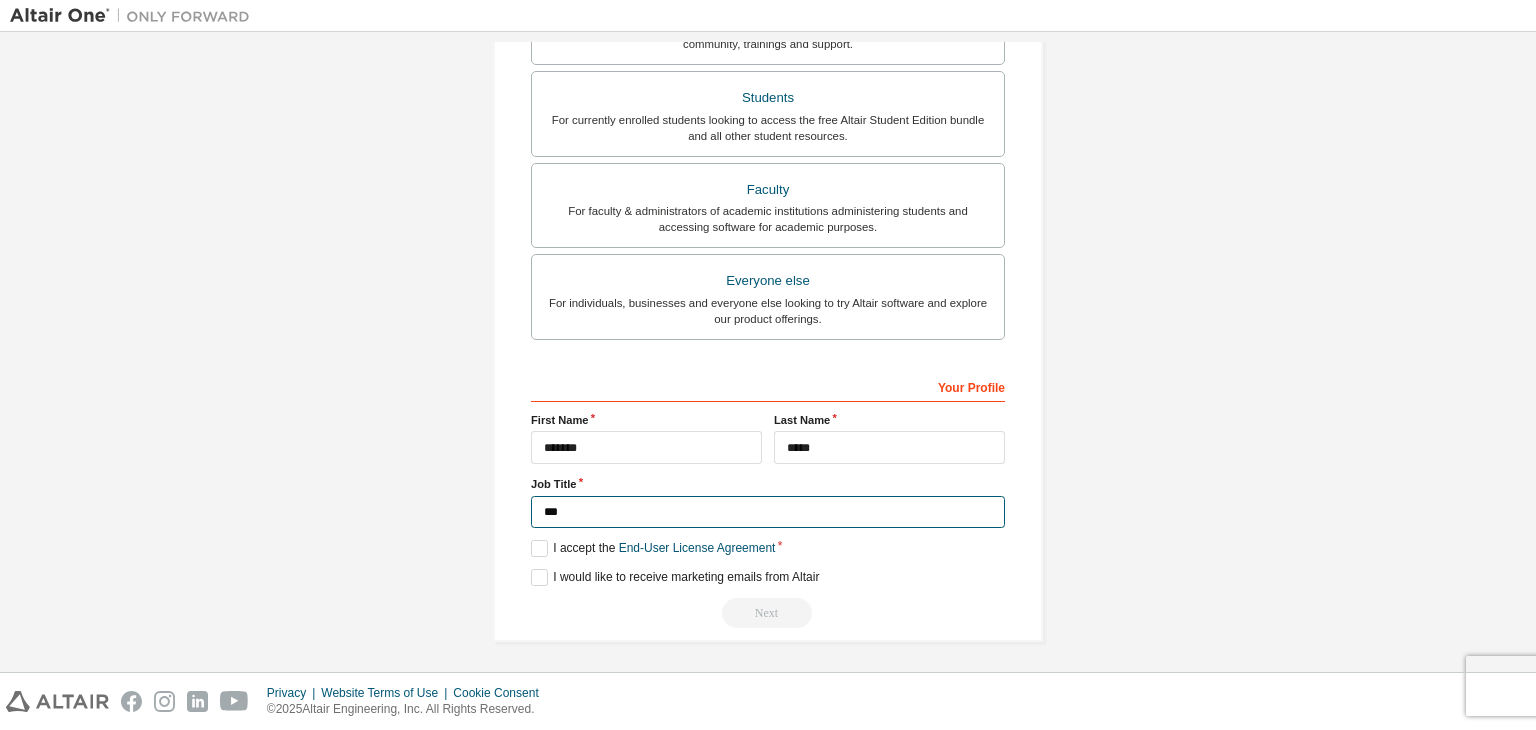 type on "***" 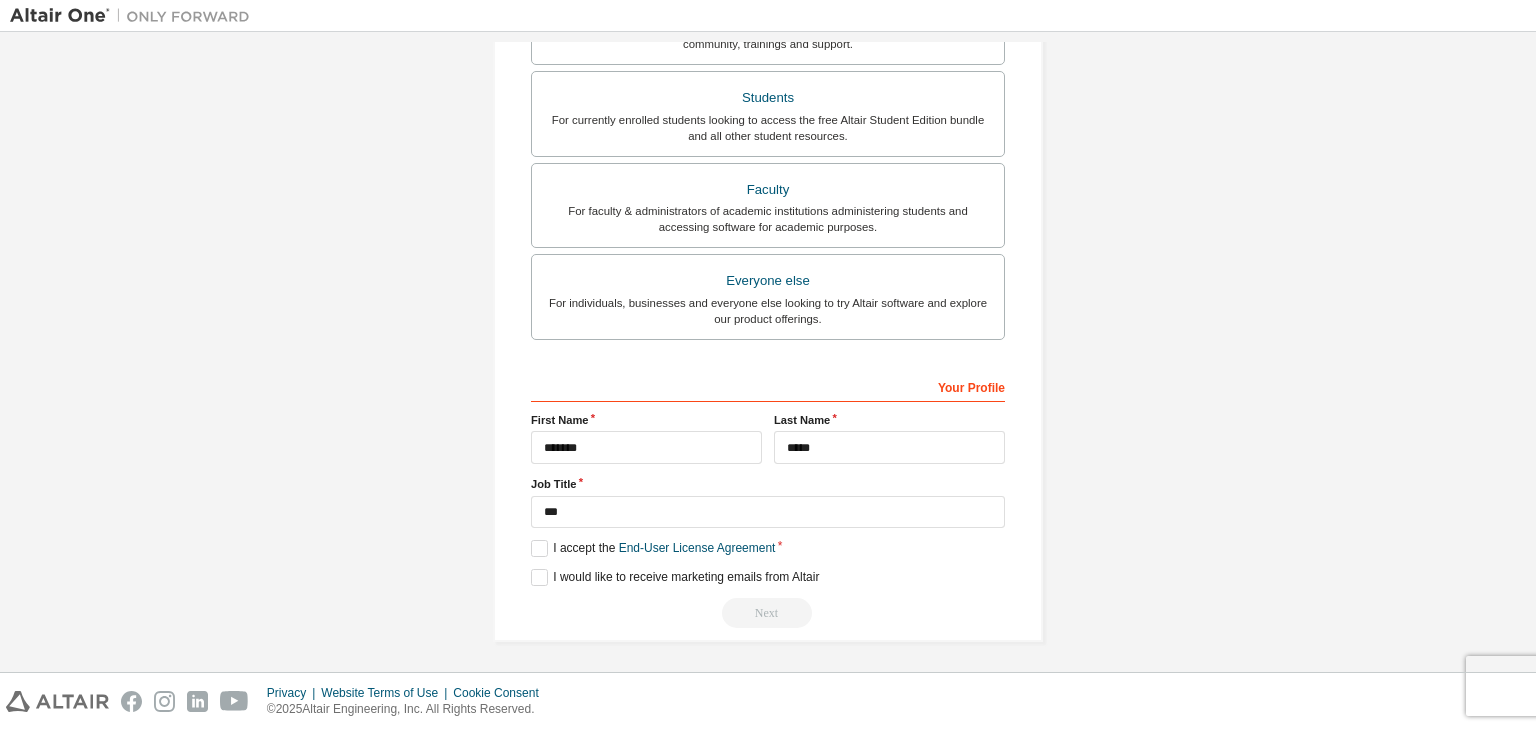 click on "Your Profile First Name ******* Last Name ***** Job Title *** Please provide State/Province to help us route sales and support resources to you more efficiently. I accept the    End-User License Agreement I would like to receive marketing emails from Altair Next" at bounding box center (768, 499) 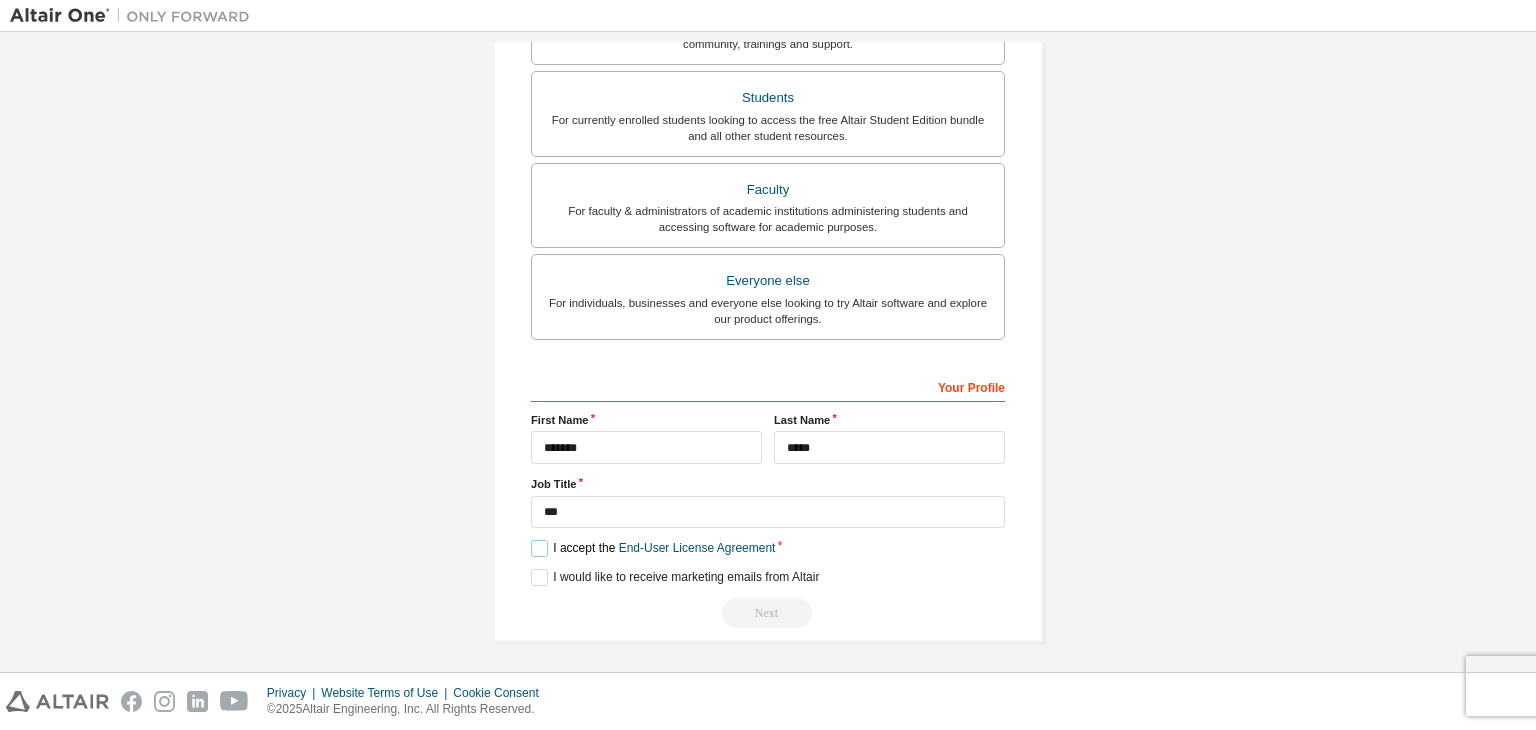 click on "I accept the    End-User License Agreement" at bounding box center [653, 548] 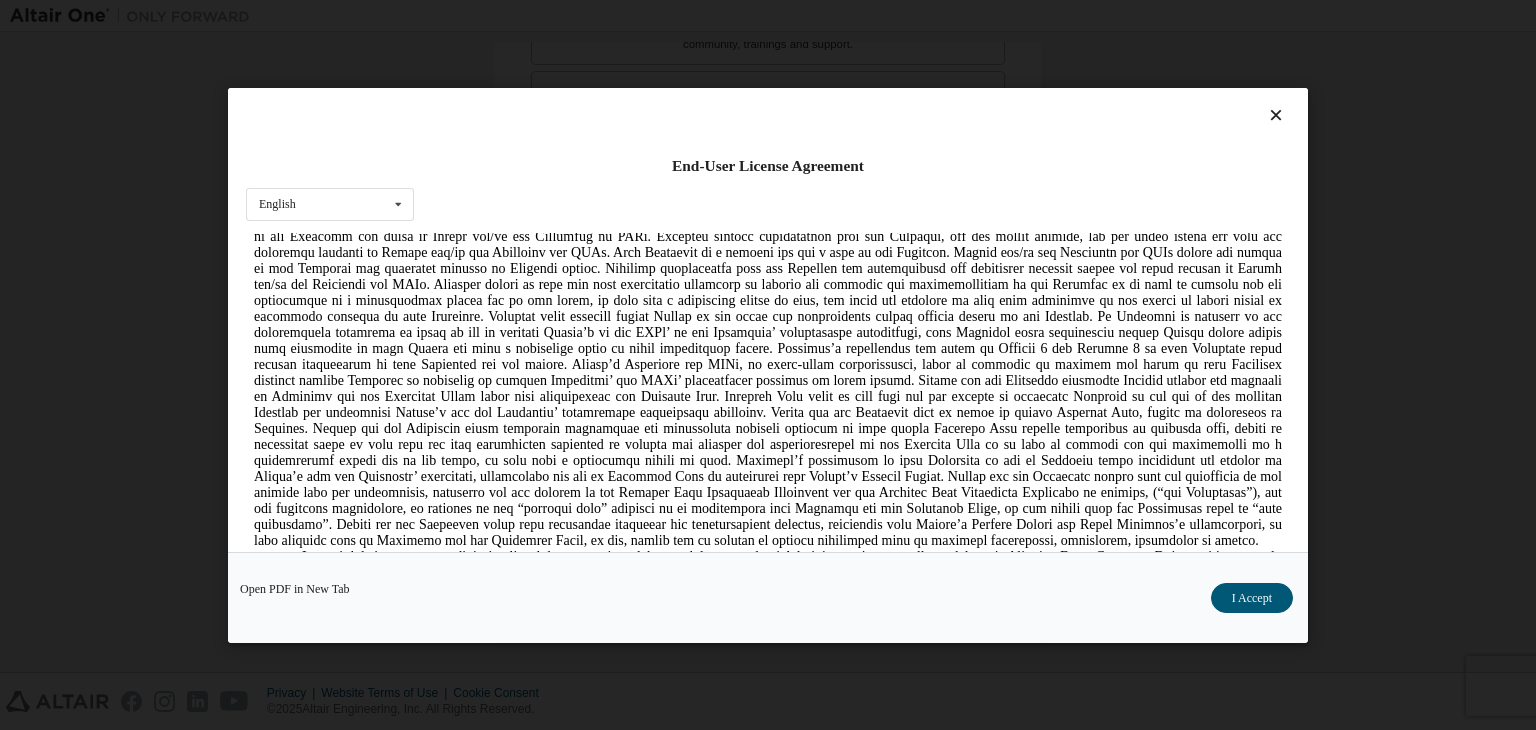 scroll, scrollTop: 2459, scrollLeft: 0, axis: vertical 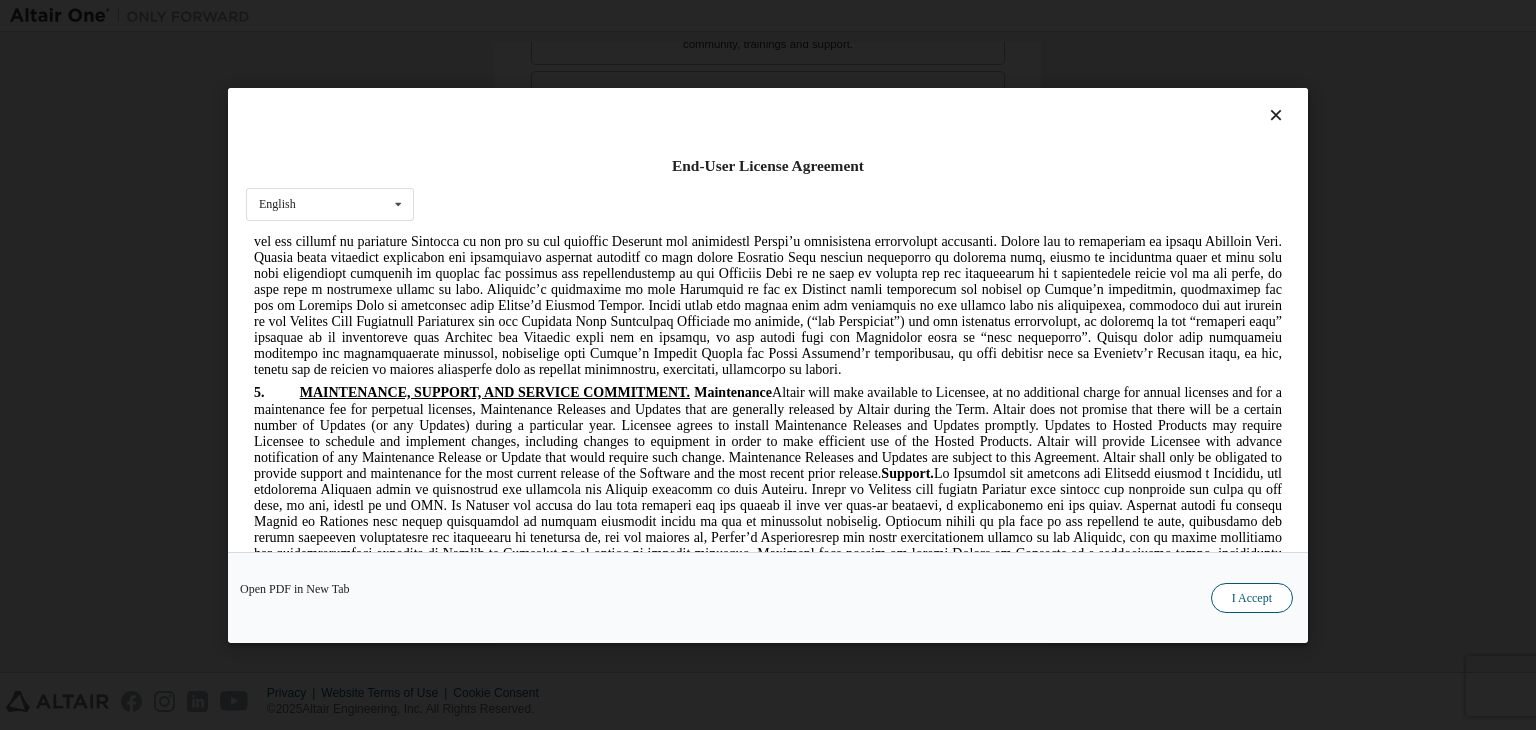 click on "I Accept" at bounding box center (1252, 598) 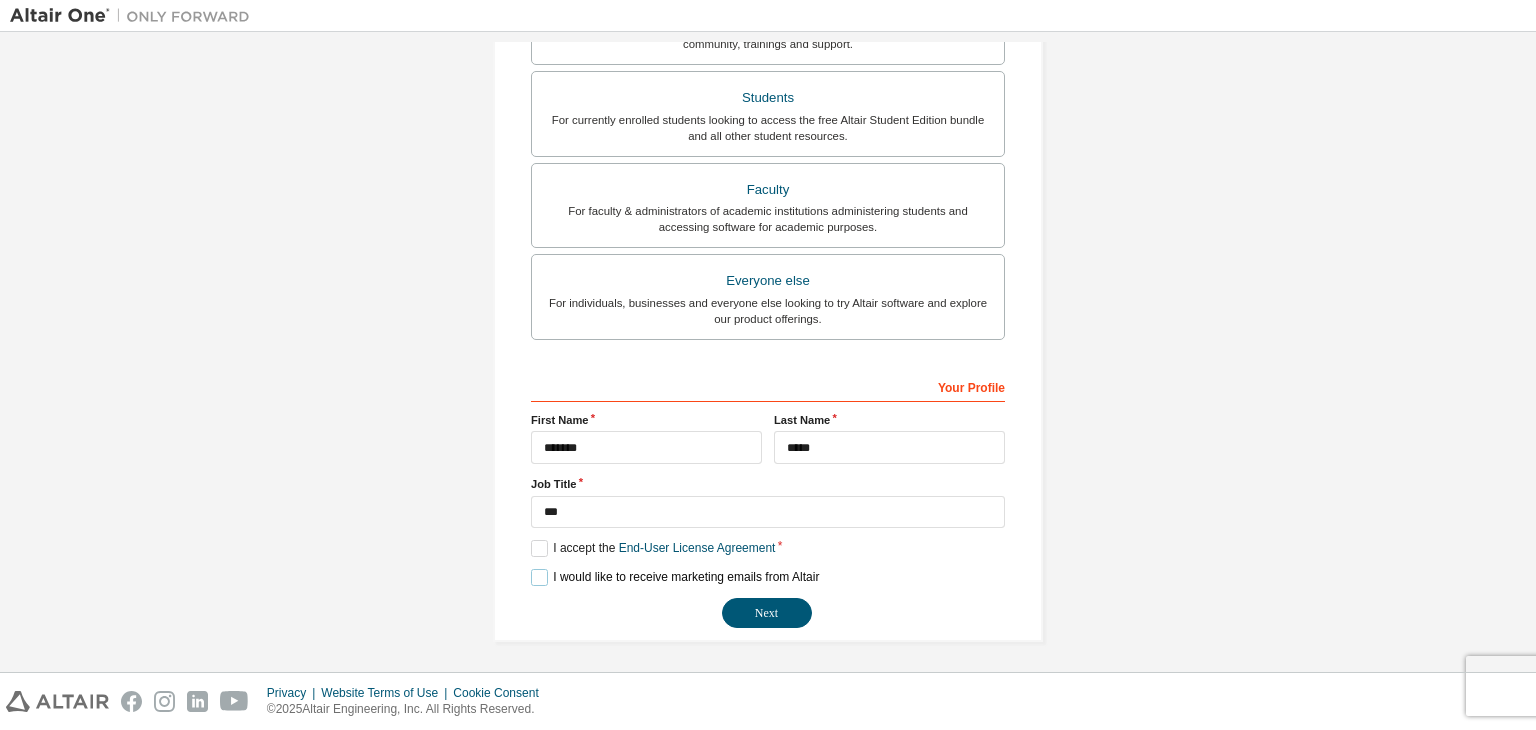 click on "I would like to receive marketing emails from Altair" at bounding box center (675, 577) 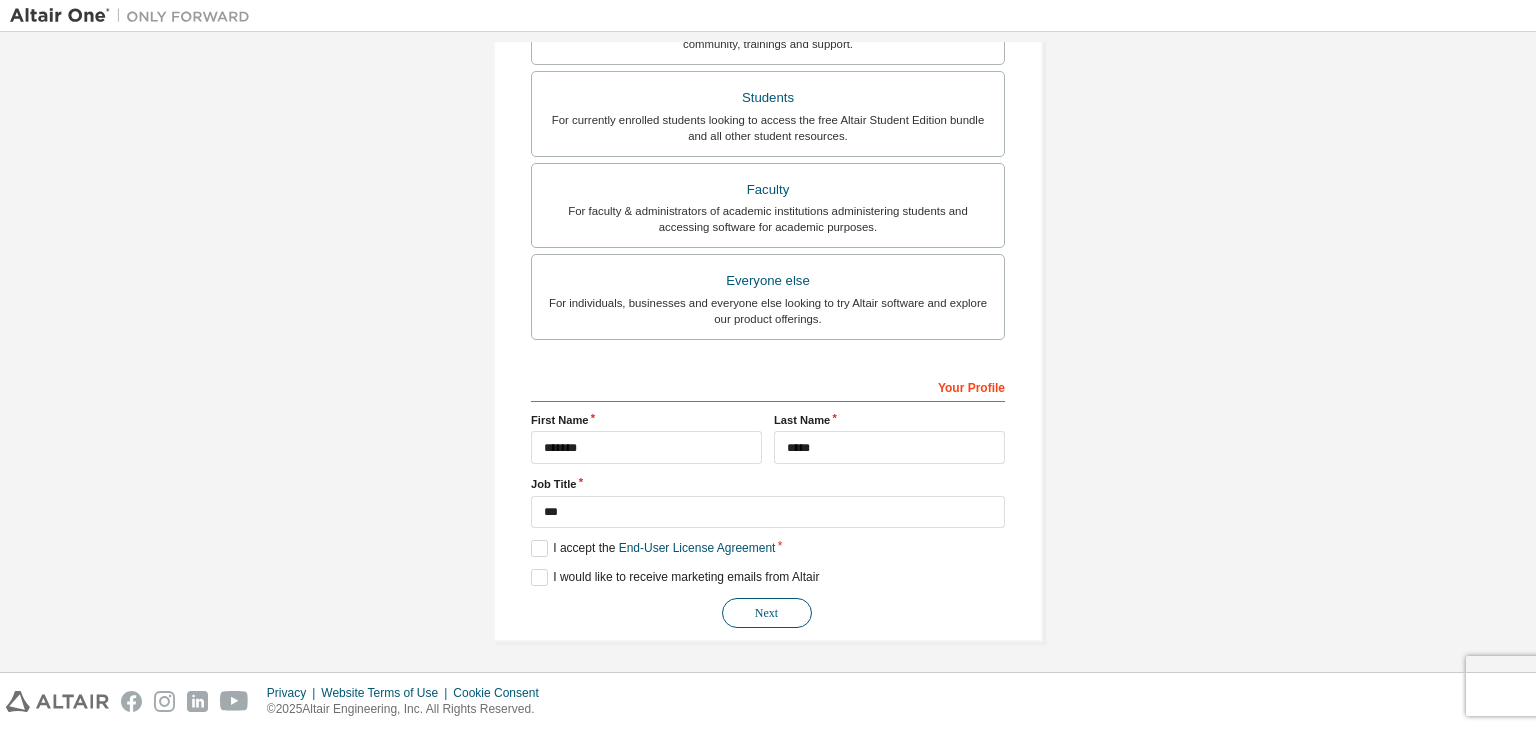 click on "Next" at bounding box center [767, 613] 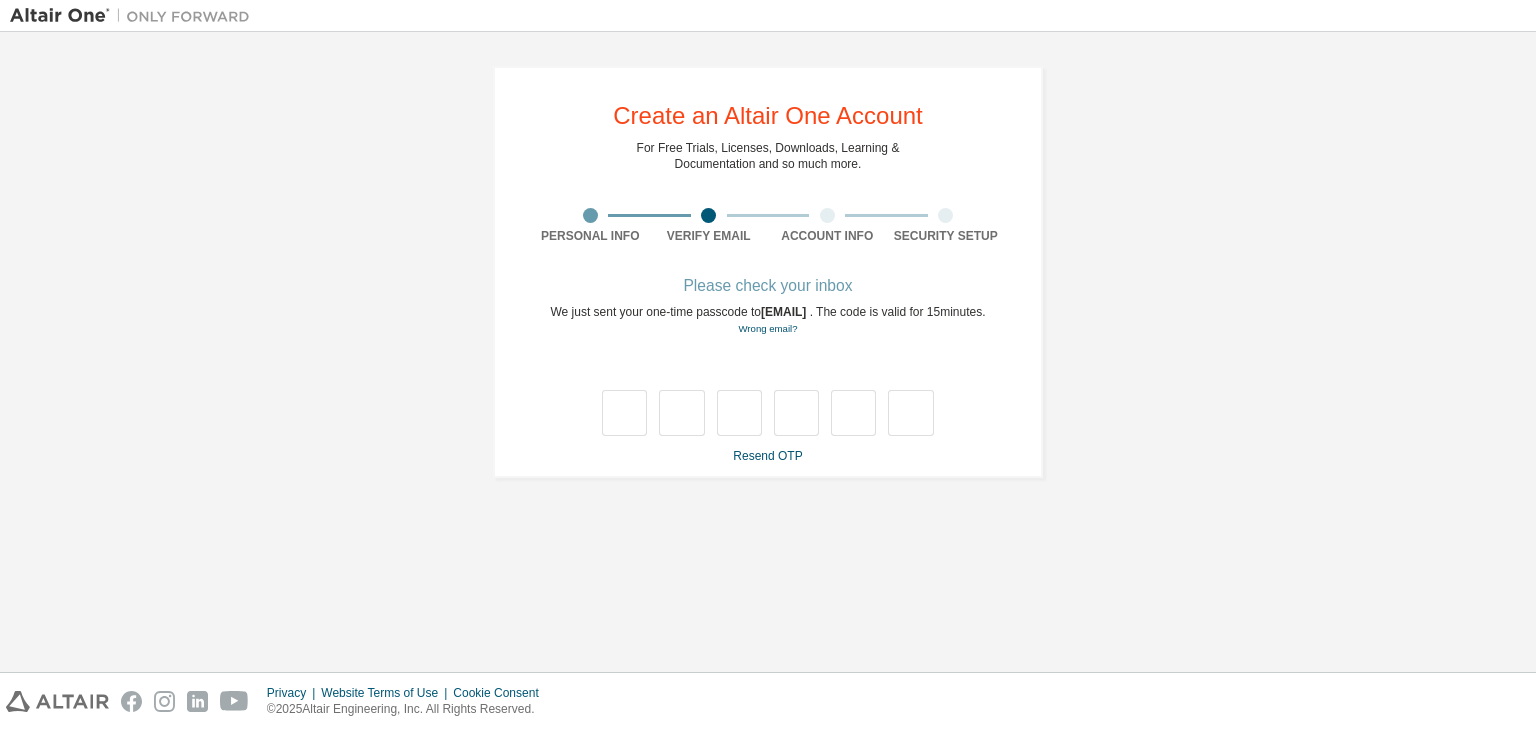 scroll, scrollTop: 0, scrollLeft: 0, axis: both 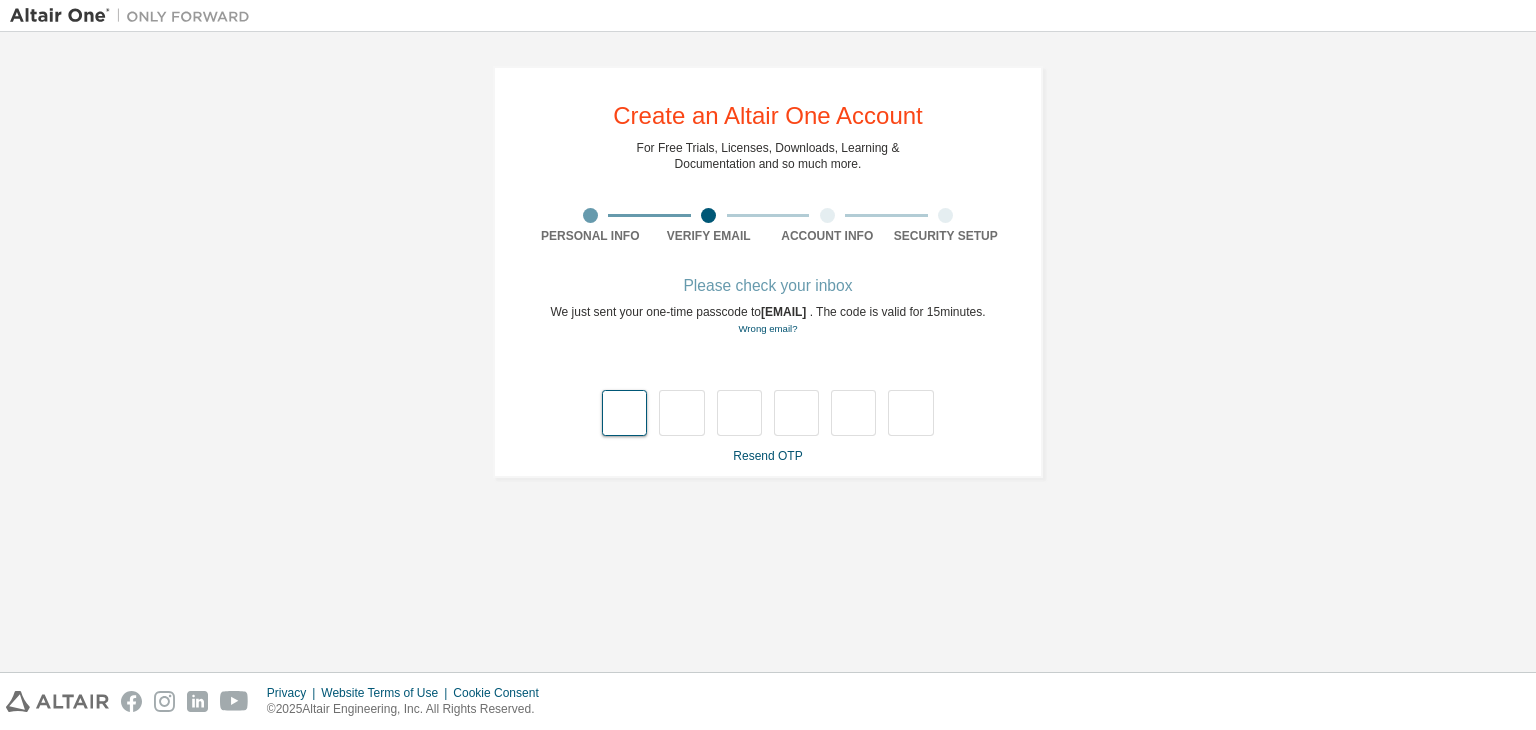 click at bounding box center (624, 413) 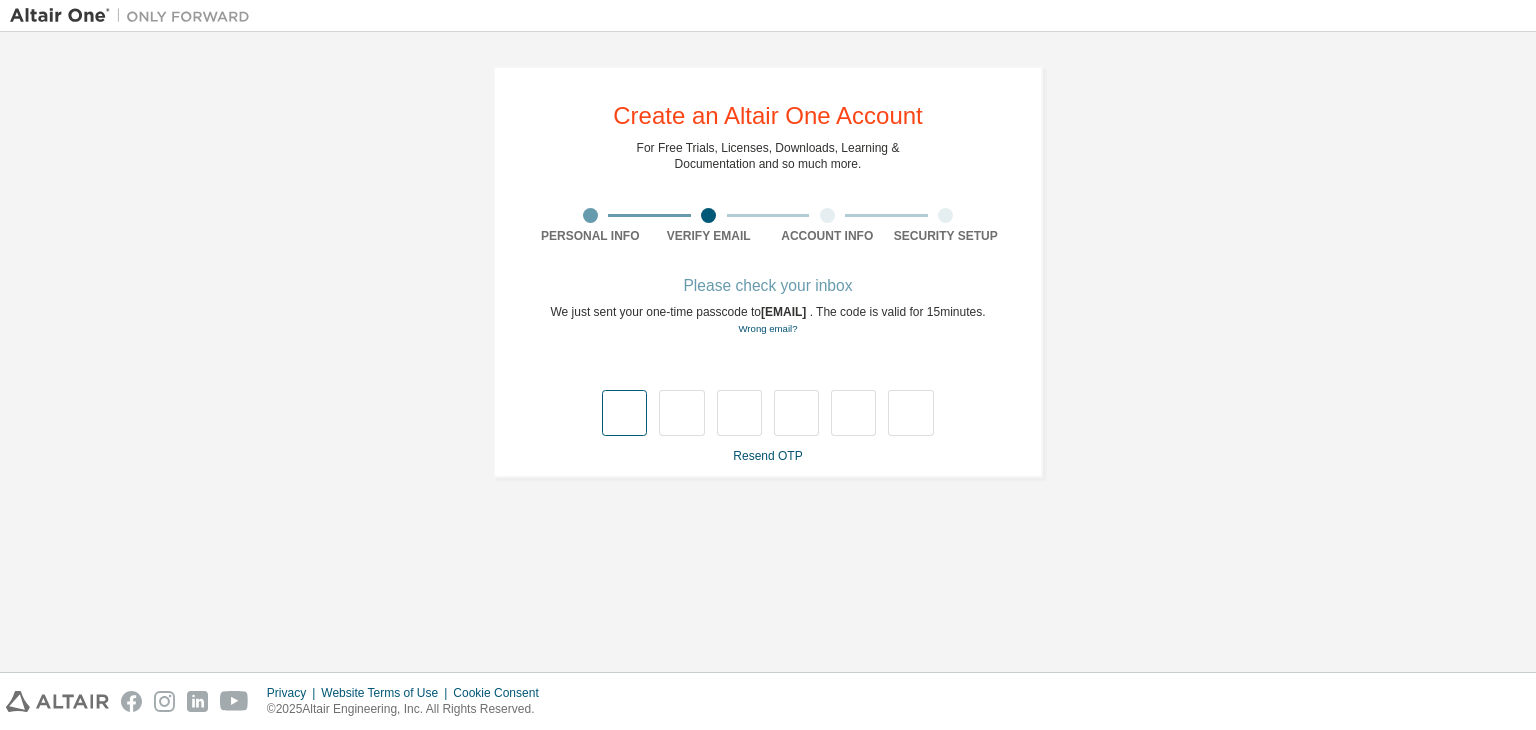 type on "*" 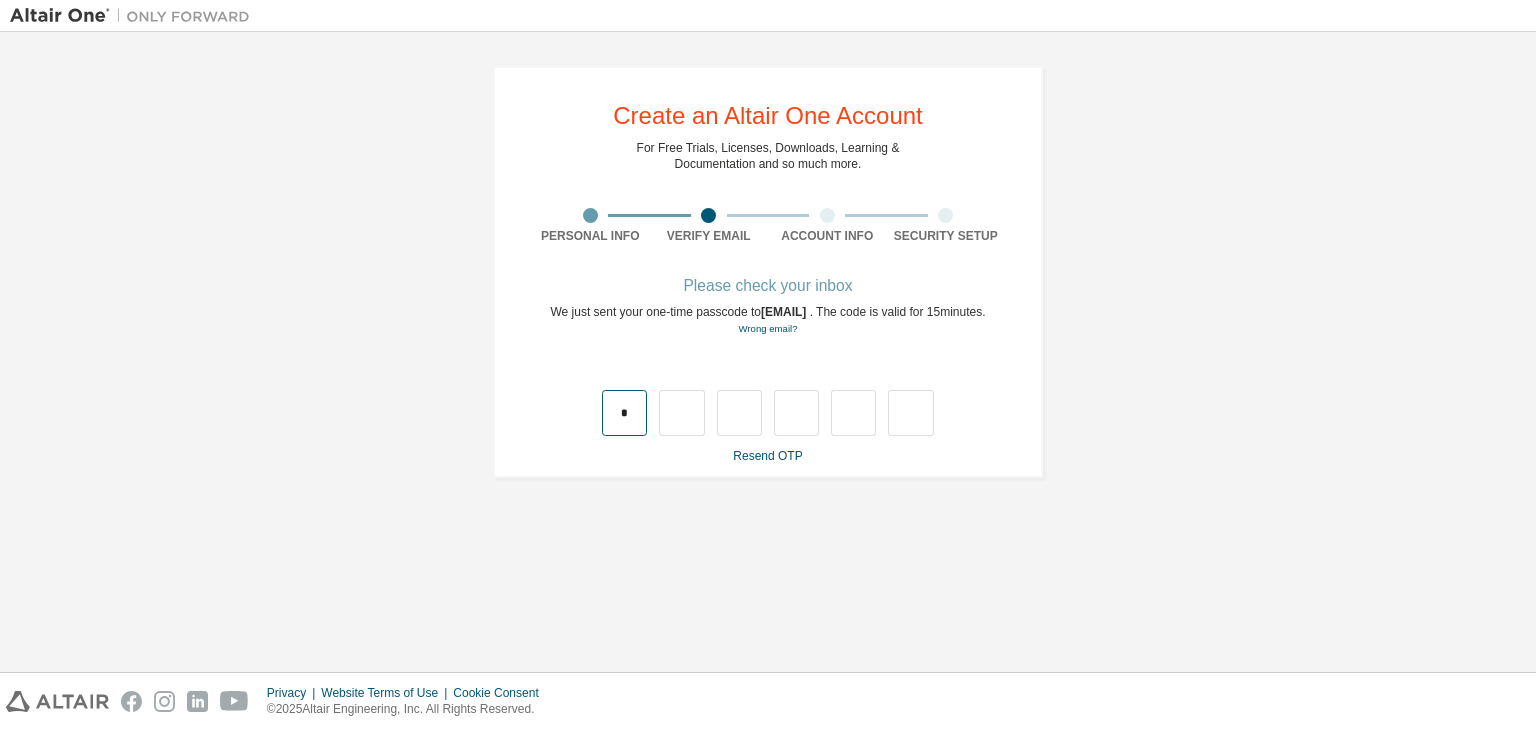 type on "*" 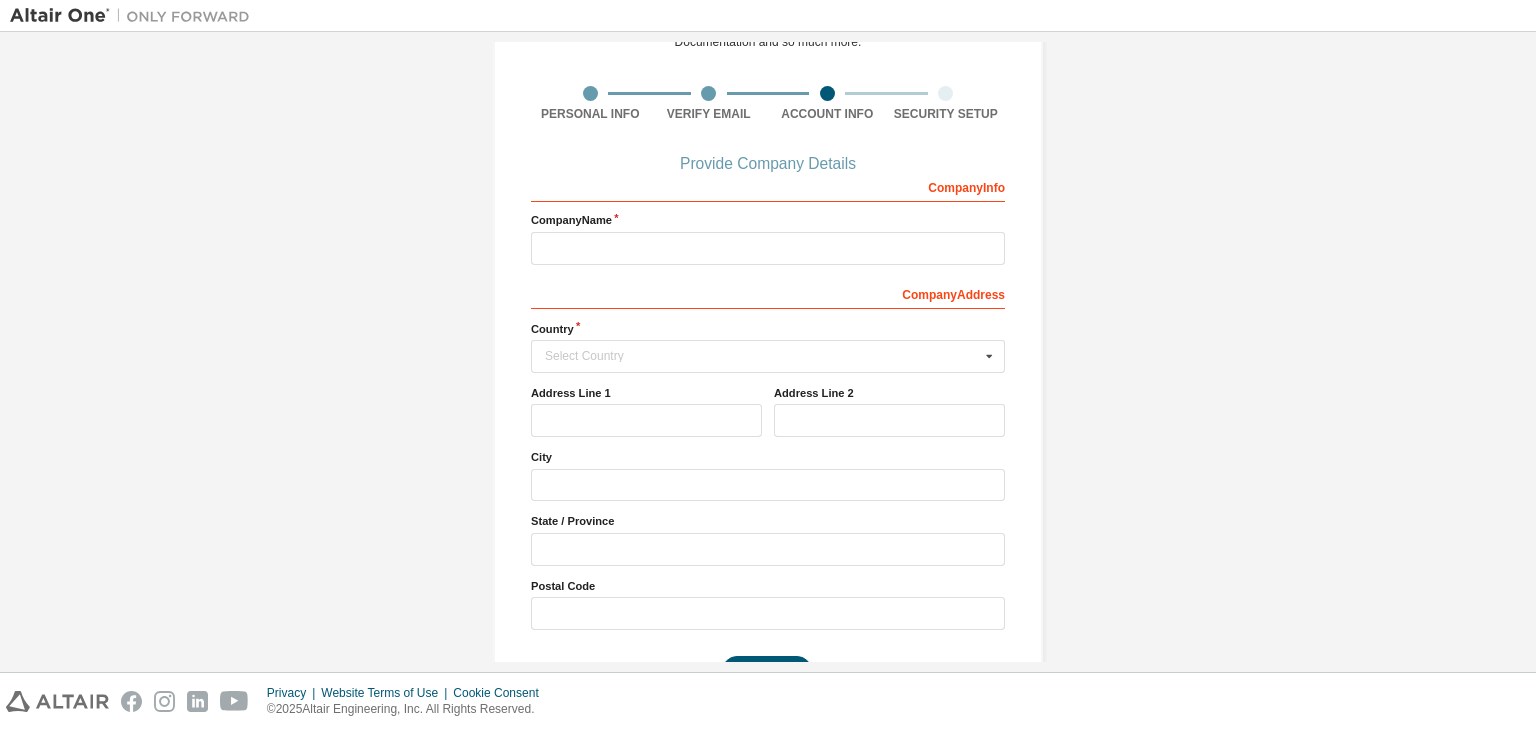 scroll, scrollTop: 0, scrollLeft: 0, axis: both 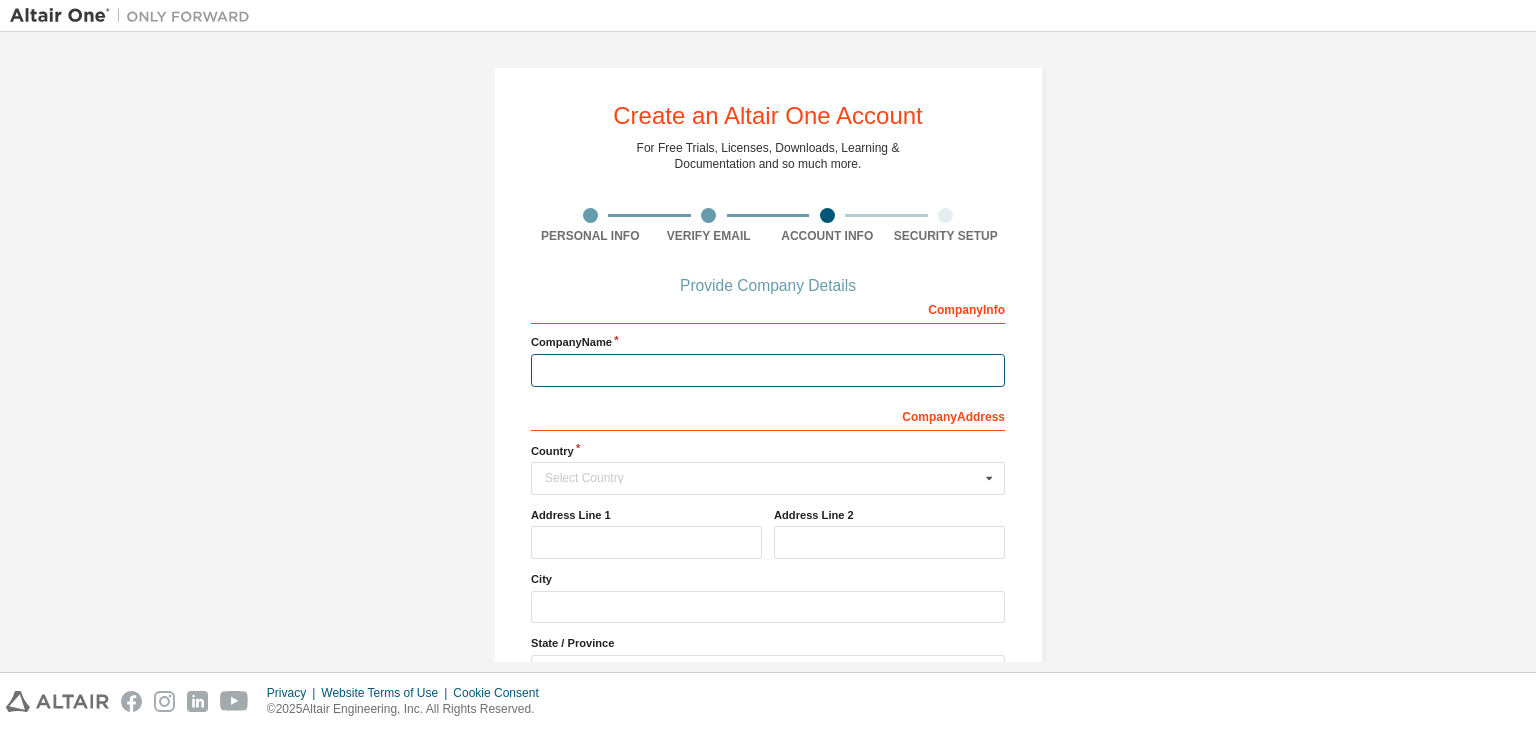 click at bounding box center (768, 370) 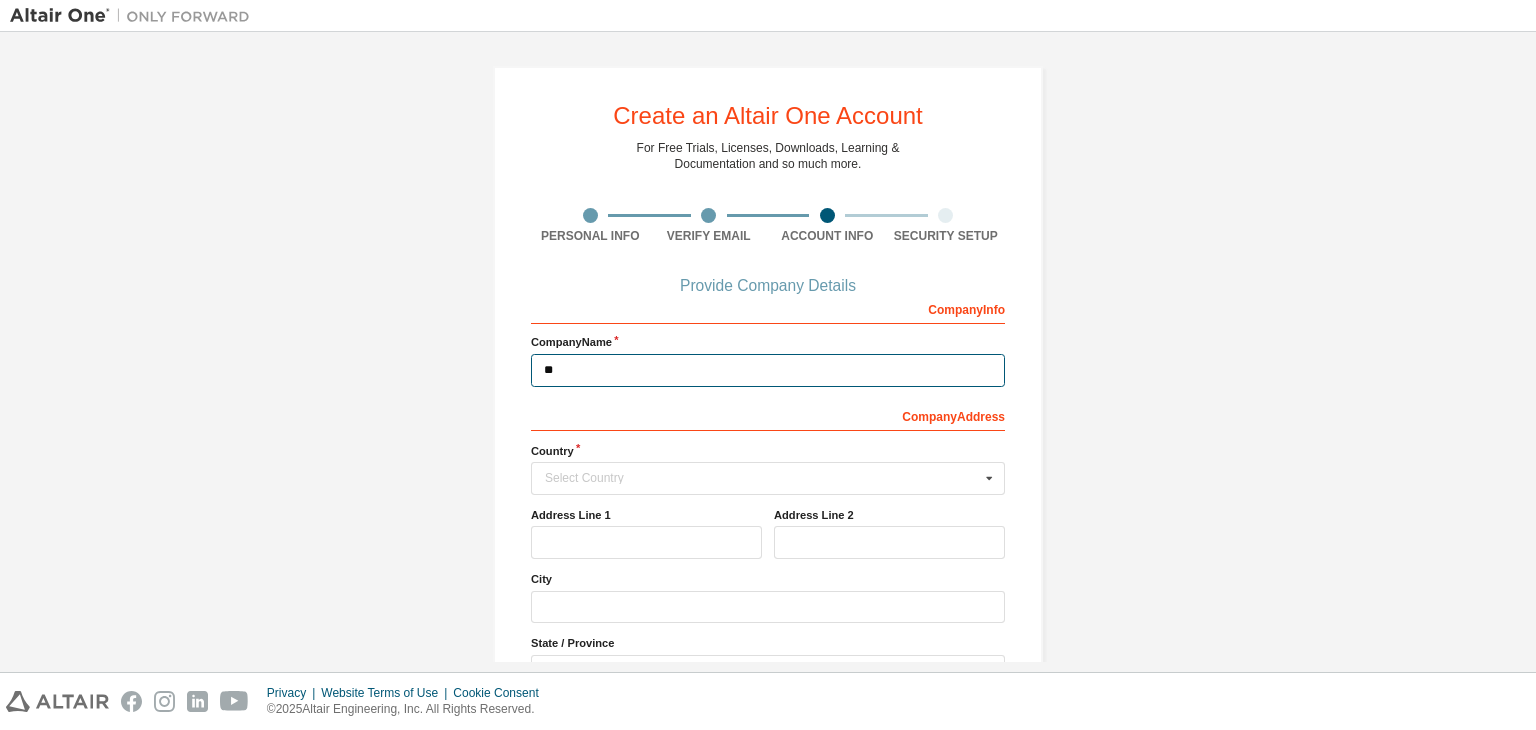 type on "*" 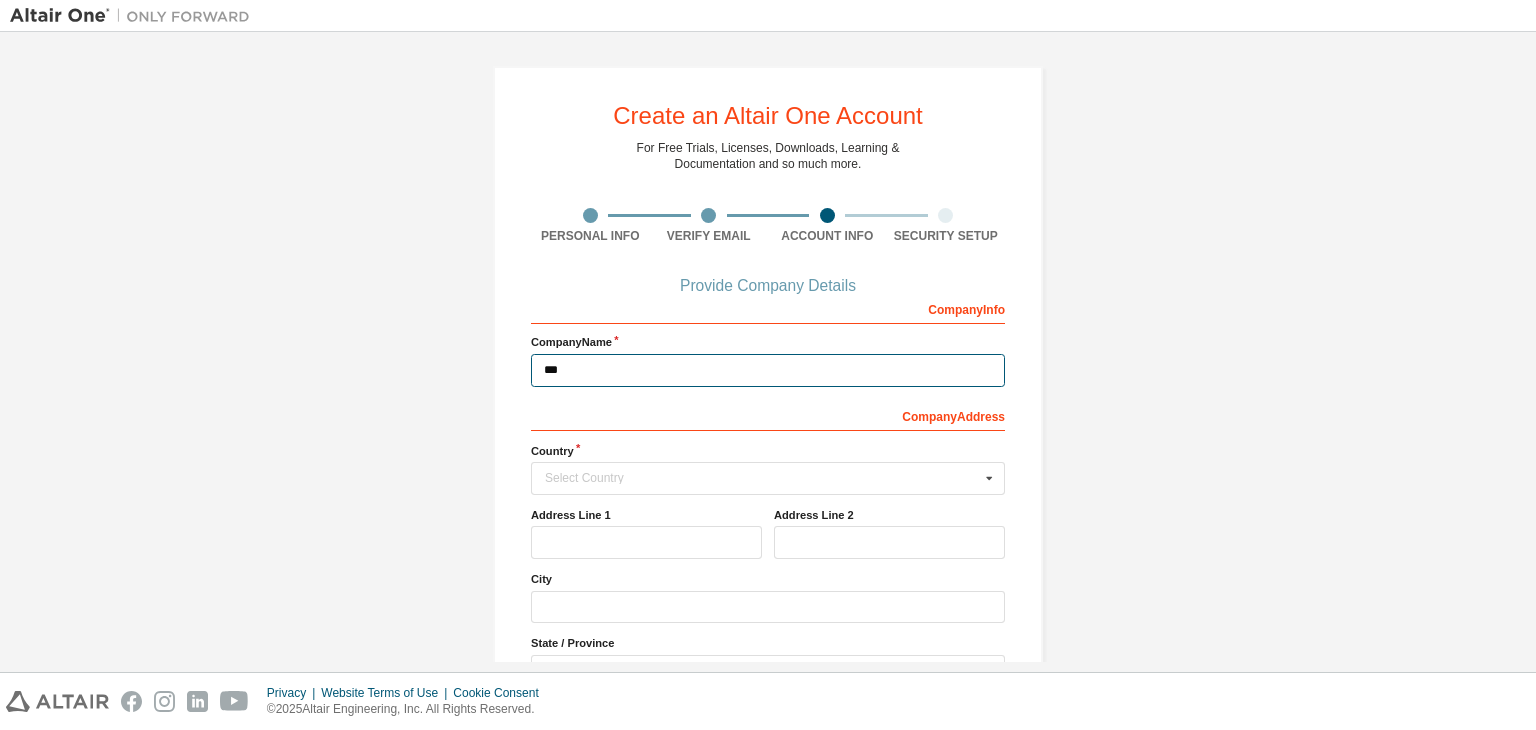 scroll, scrollTop: 38, scrollLeft: 0, axis: vertical 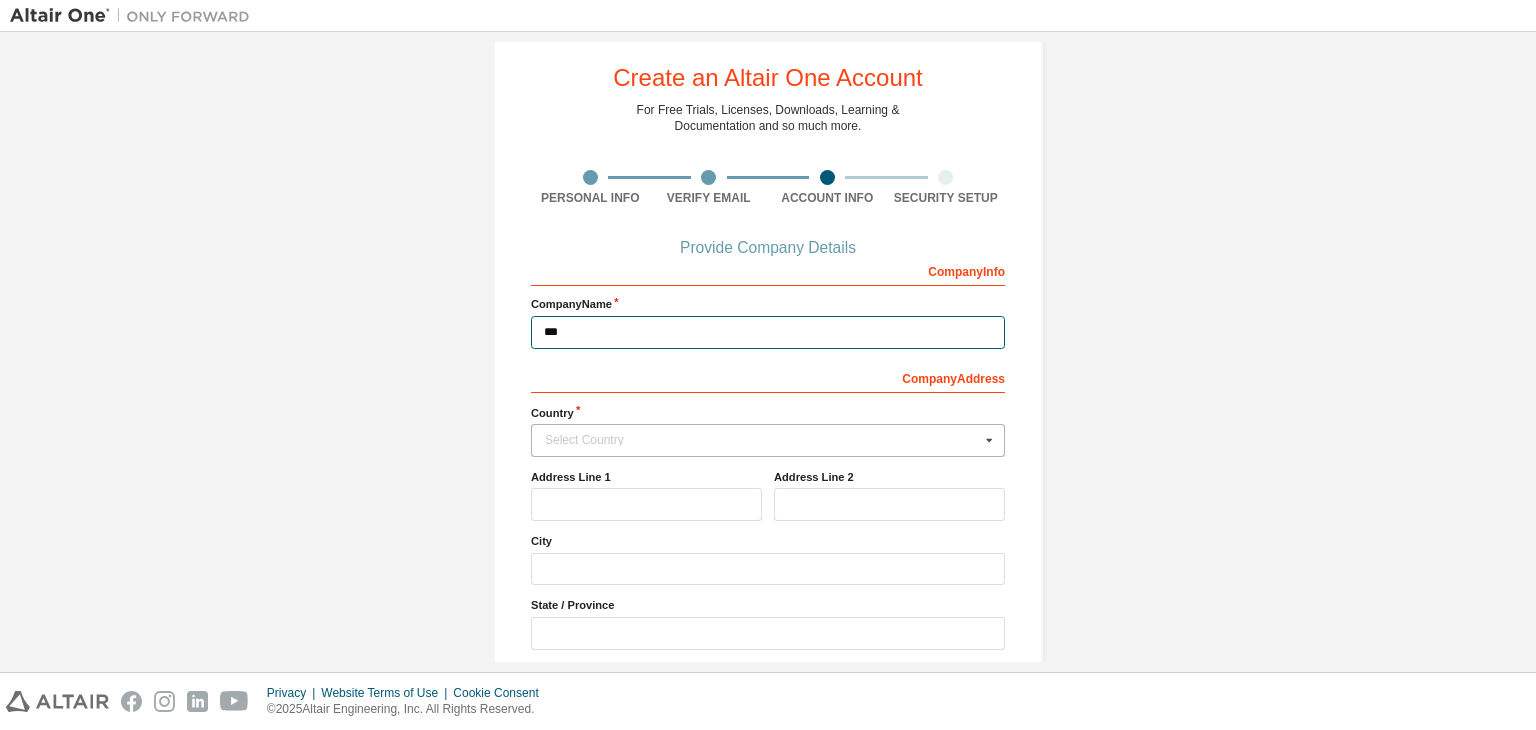 type on "***" 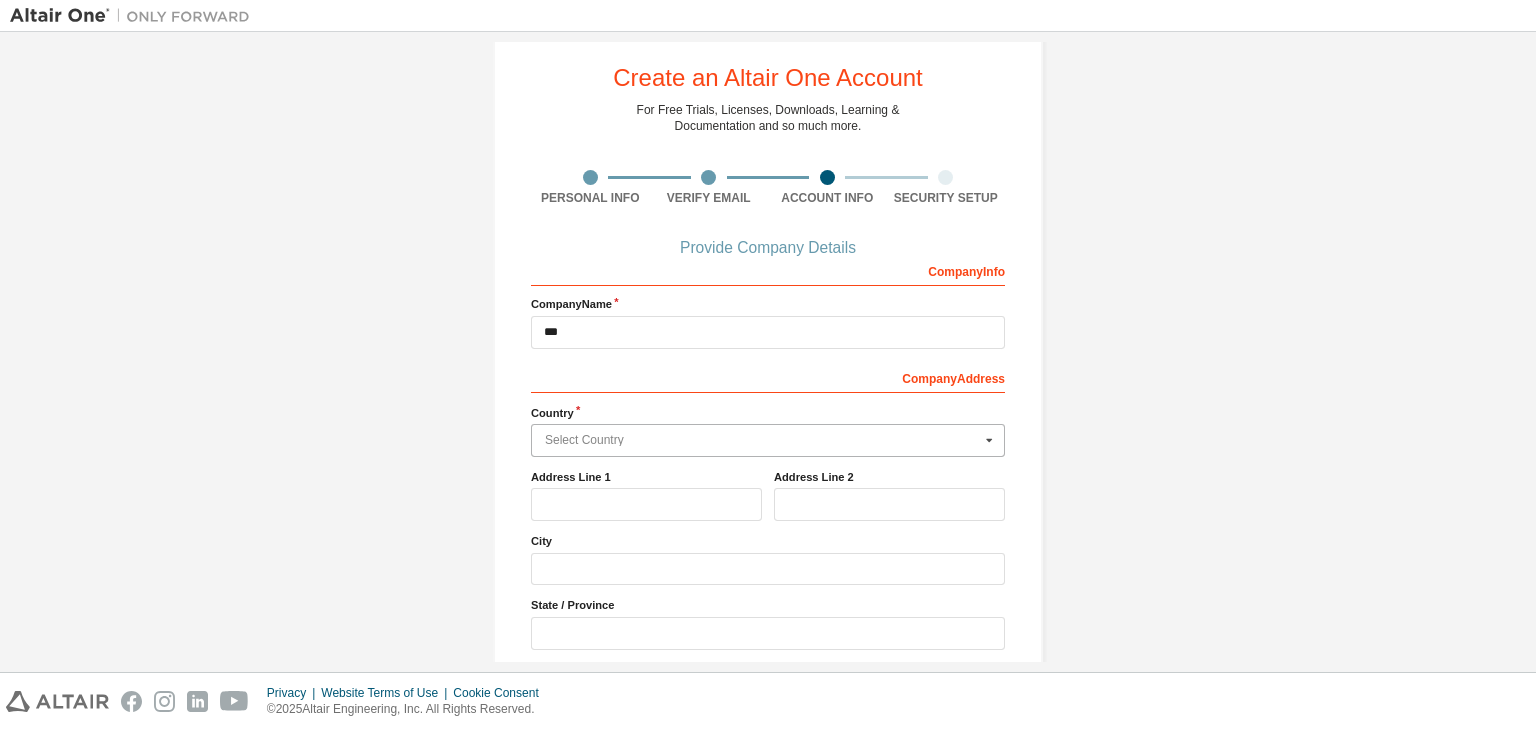 click at bounding box center (769, 440) 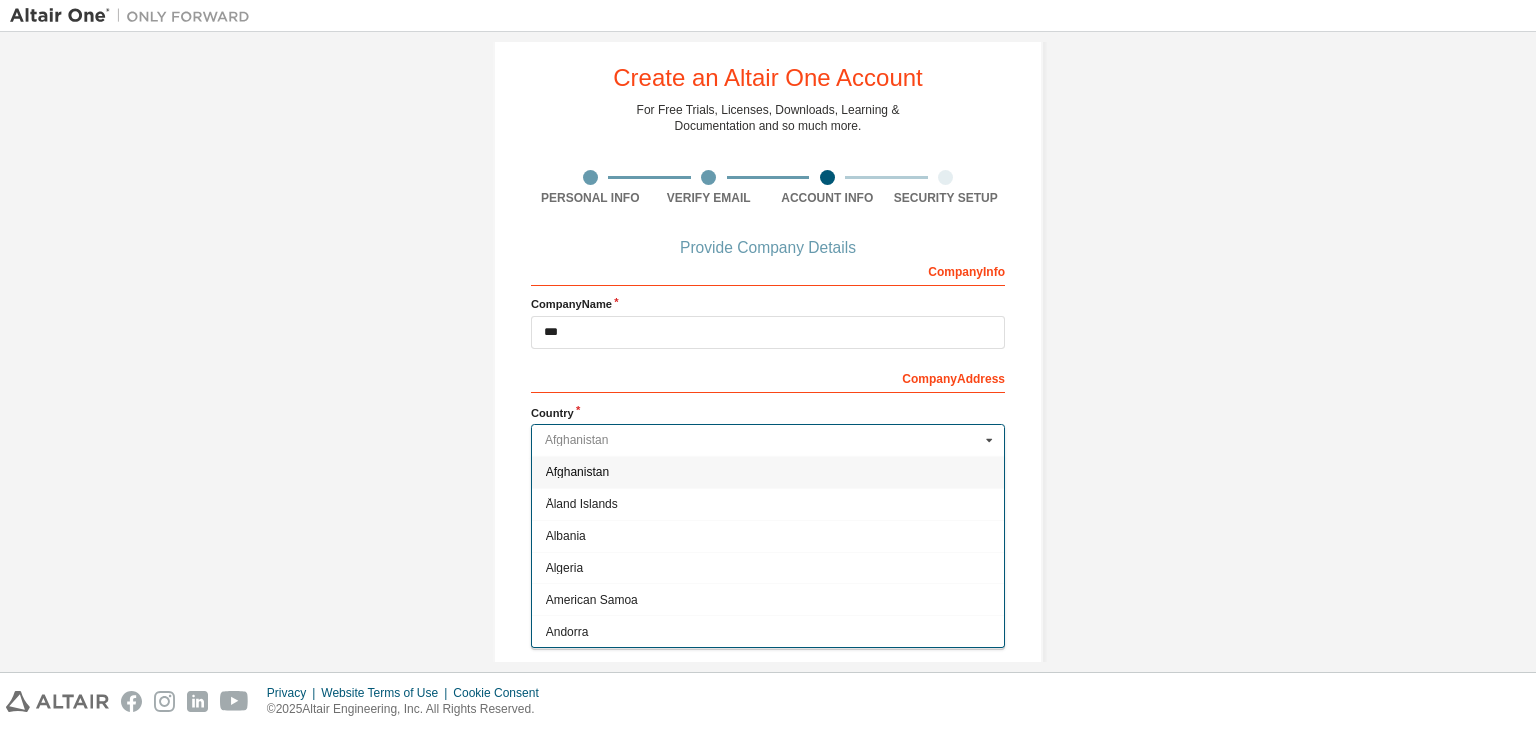 type on "*****" 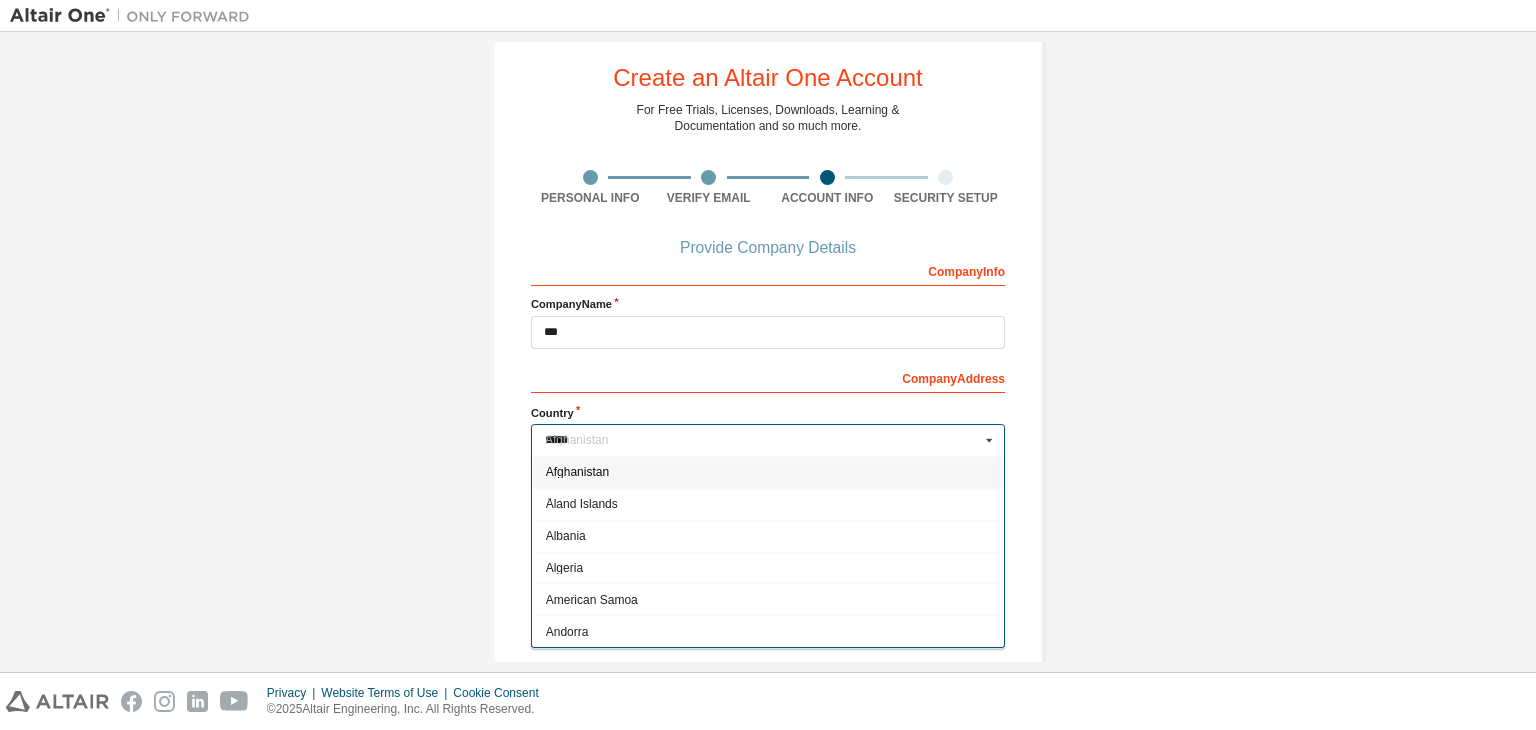 type 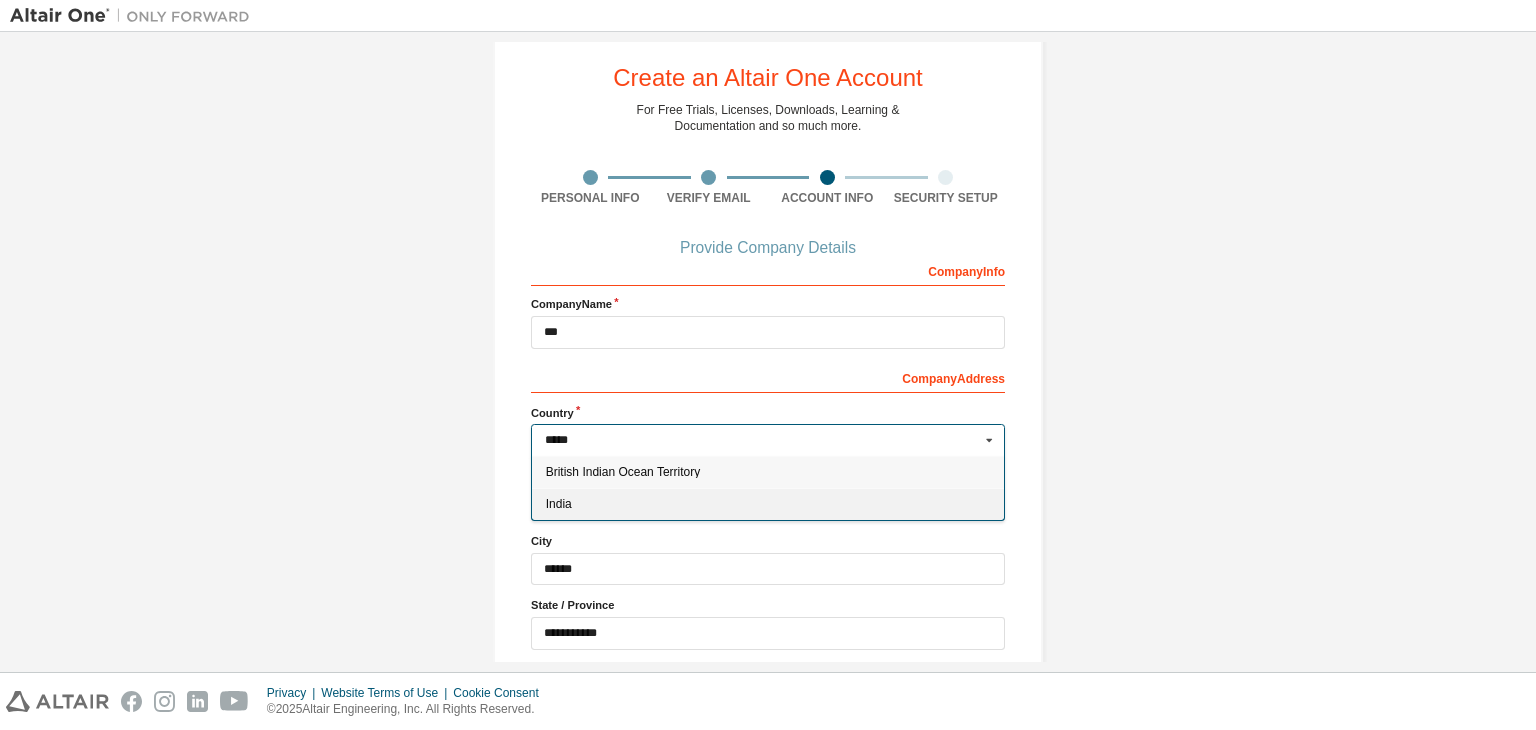 click on "India" at bounding box center (768, 504) 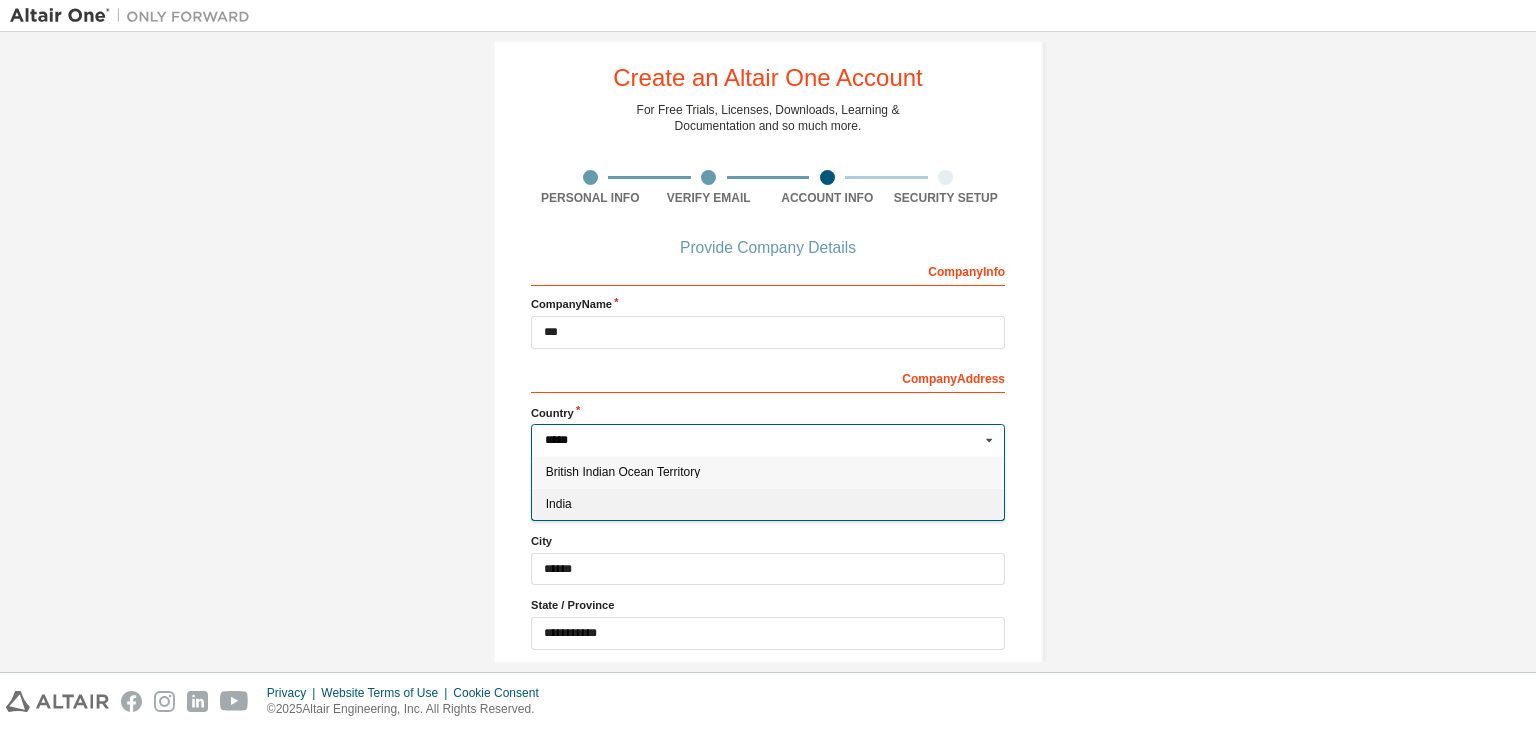 type on "***" 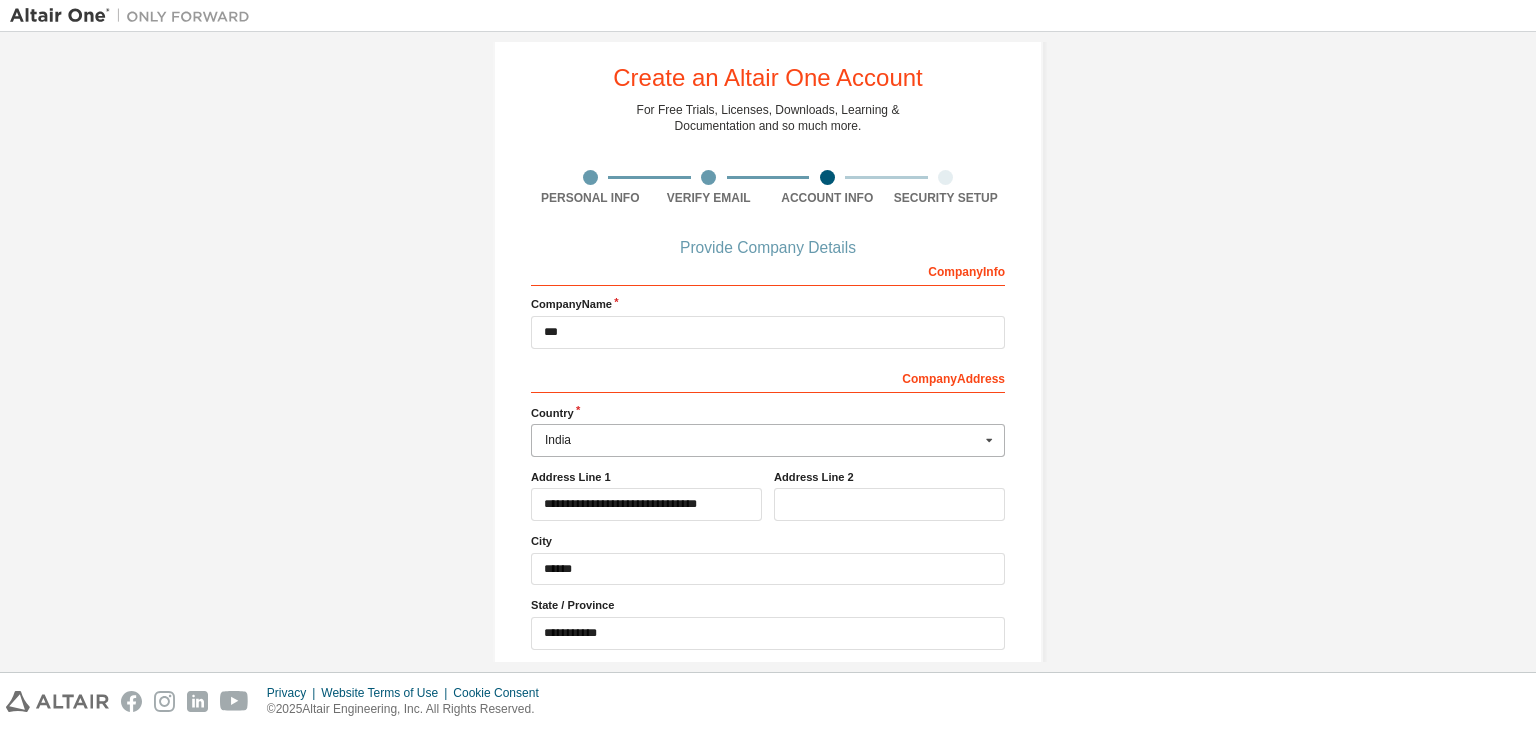scroll, scrollTop: 128, scrollLeft: 0, axis: vertical 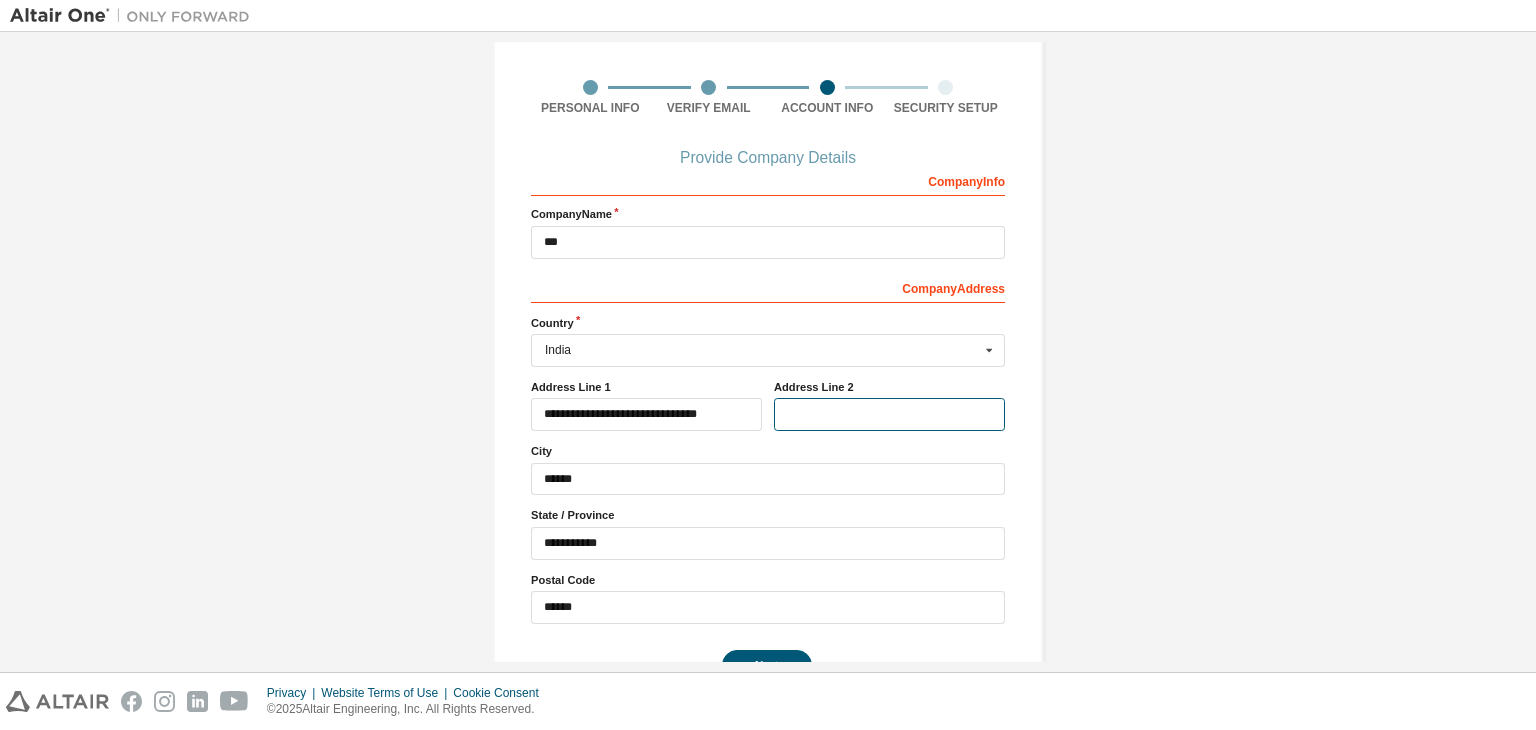 click at bounding box center [889, 414] 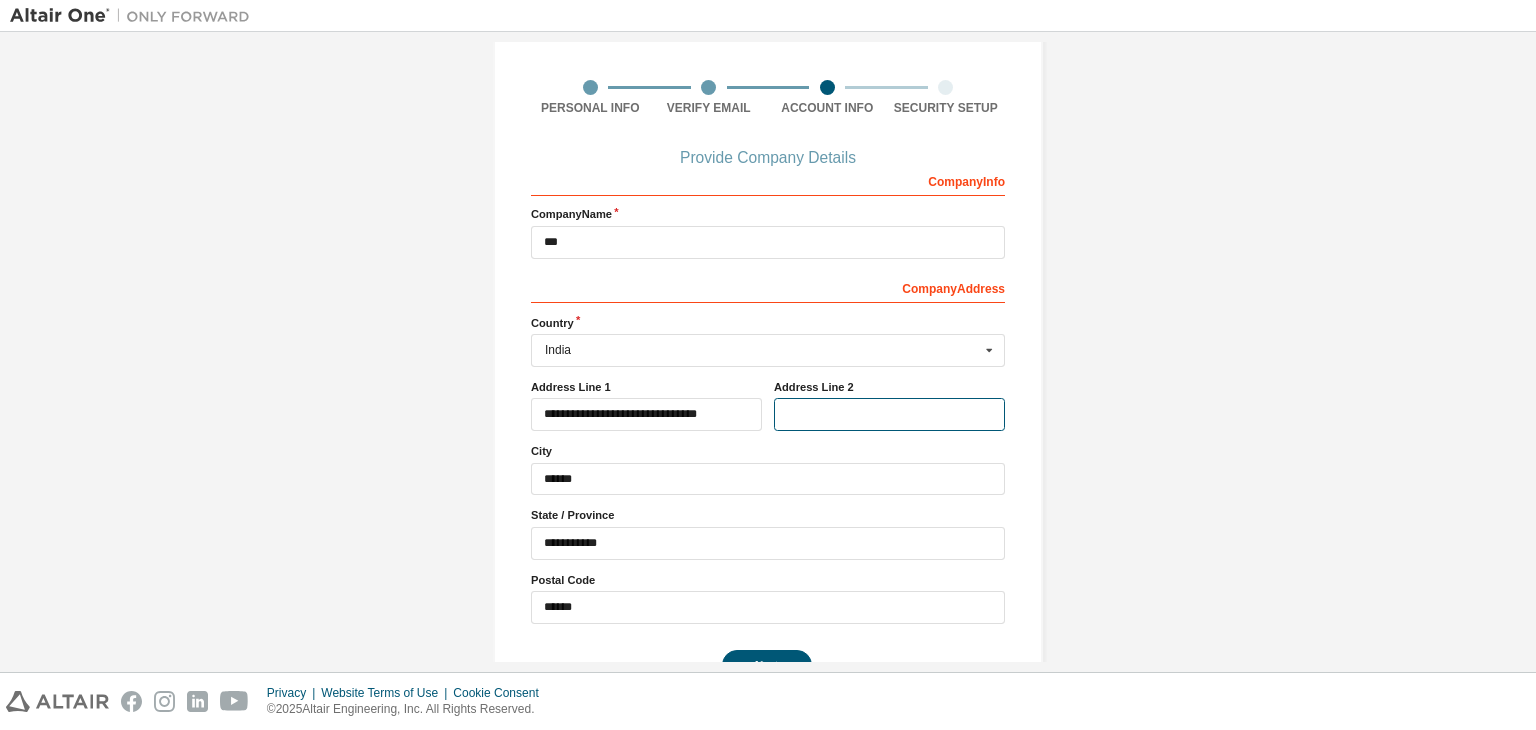 type on "******" 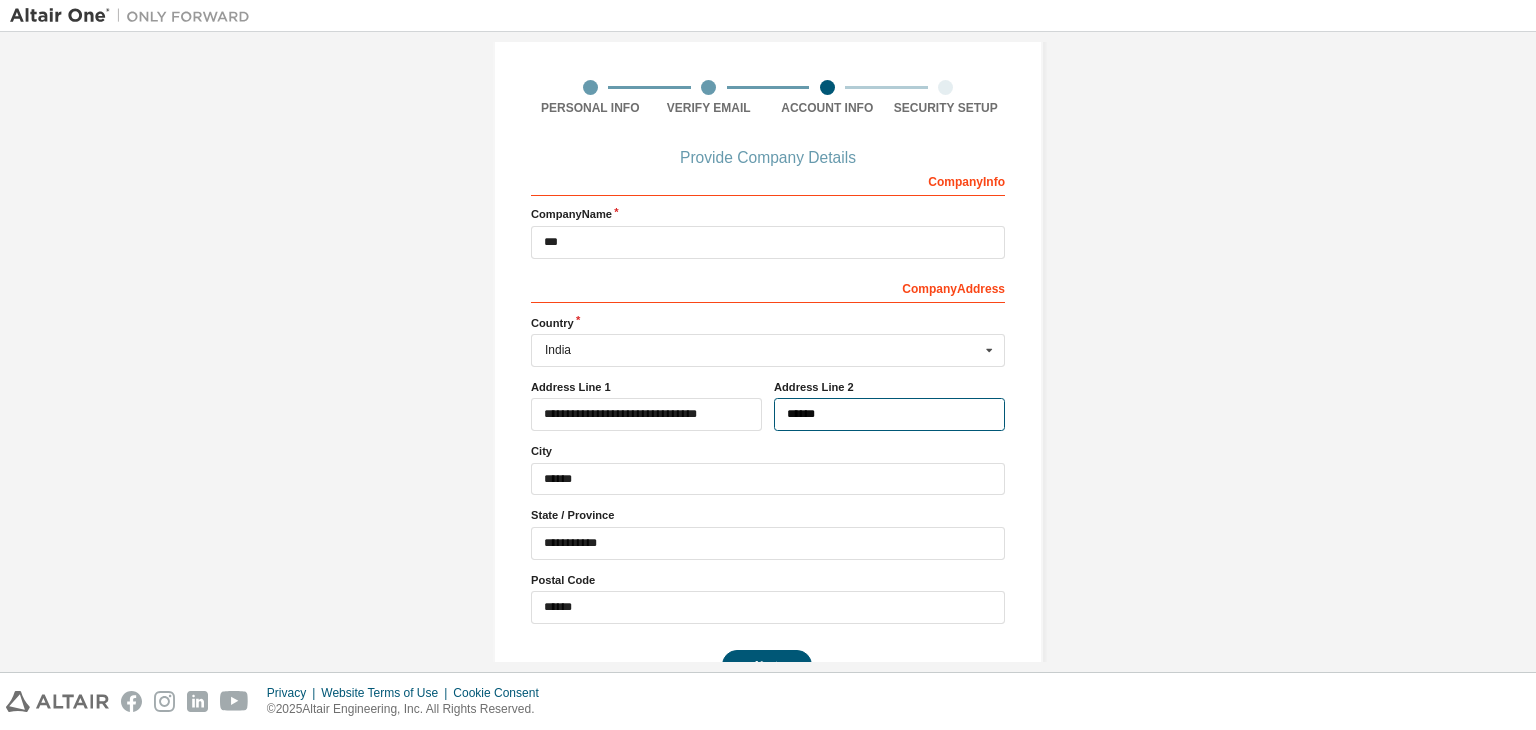type on "***" 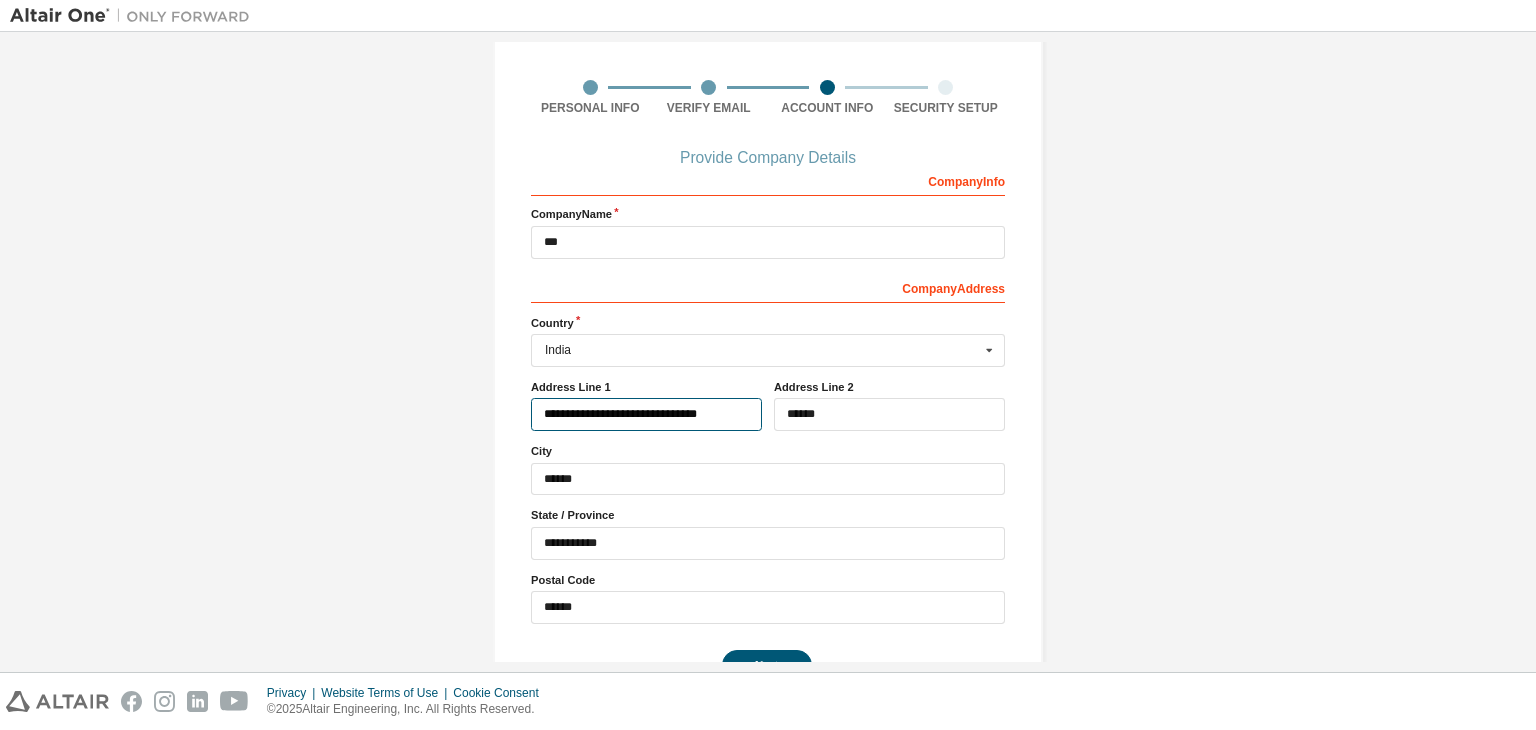 drag, startPoint x: 616, startPoint y: 416, endPoint x: 455, endPoint y: 425, distance: 161.25136 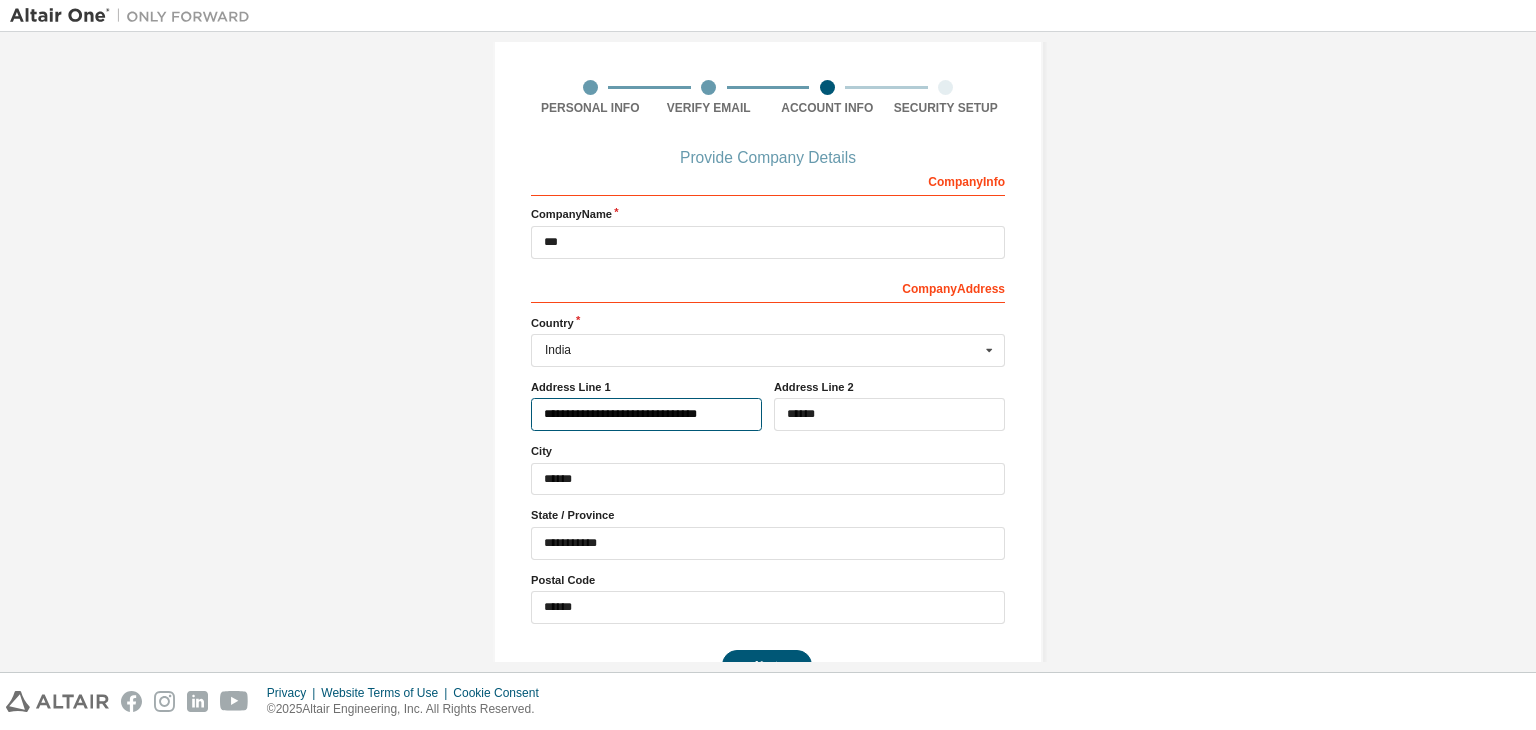 click on "Create an Altair One Account For Free Trials, Licenses, Downloads, Learning &  Documentation and so much more. Personal Info Verify Email Account Info Security Setup Provide Company Details Company  Info Company  Name *** Company  Address *** Country India Afghanistan Åland Islands Albania Algeria American Samoa Andorra Angola Anguilla Antarctica Antigua and Barbuda Argentina Armenia Aruba Australia Austria Azerbaijan Bahamas Bahrain Bangladesh Barbados Belgium Belize Benin Bermuda Bhutan Bolivia (Plurinational State of) Bonaire, Sint Eustatius and Saba Bosnia and Herzegovina Botswana Bouvet Island Brazil British Indian Ocean Territory Brunei Darussalam Bulgaria Burkina Faso Burundi Cabo Verde Cambodia Cameroon Canada Cayman Islands Central African Republic Chad Chile China Christmas Island Cocos (Keeling) Islands Colombia Comoros Congo Congo (Democratic Republic of the) Cook Islands Costa Rica Côte d'Ivoire Croatia Curaçao Cyprus Czech Republic Denmark Djibouti Dominica Dominican Republic Ecuador Egypt" at bounding box center [768, 316] 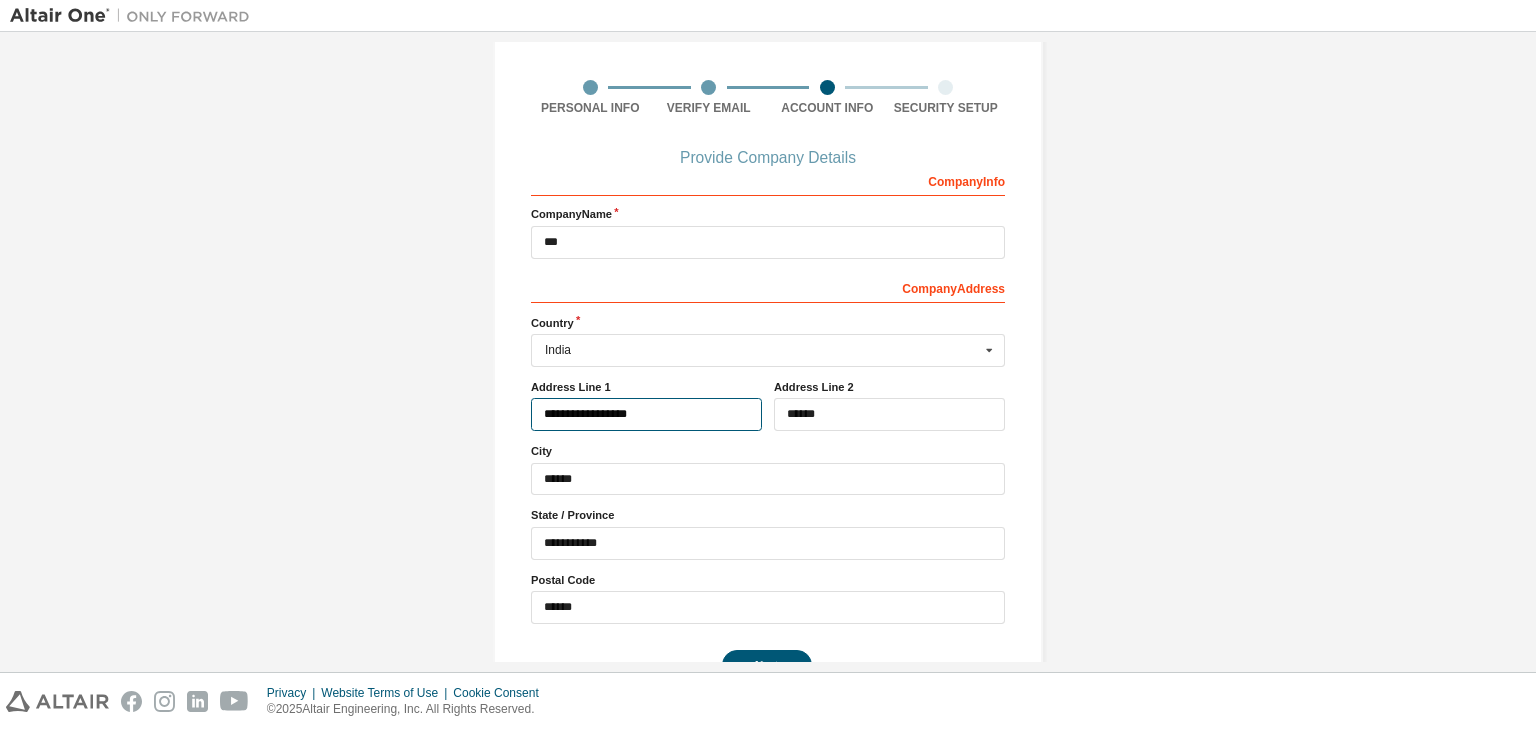 scroll, scrollTop: 180, scrollLeft: 0, axis: vertical 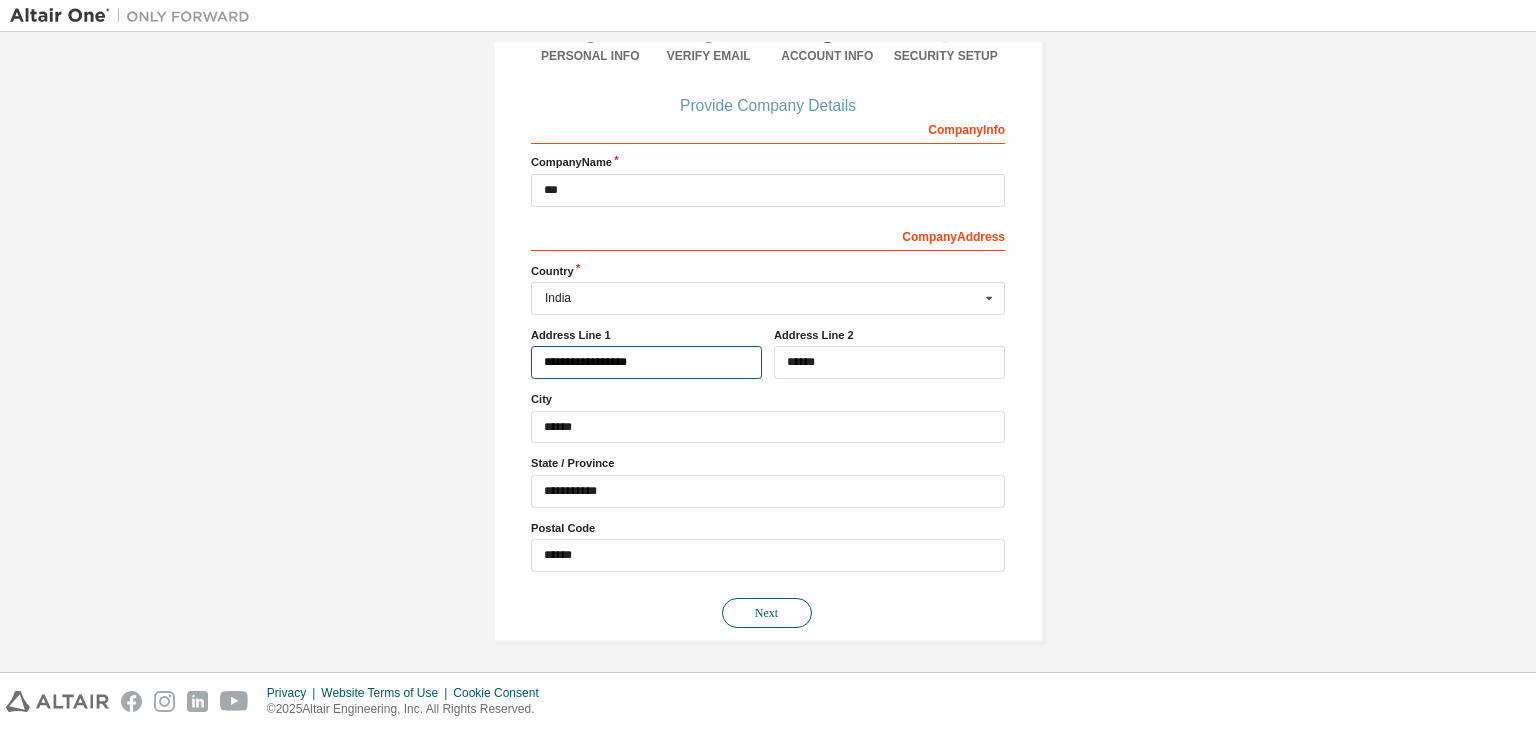 type on "**********" 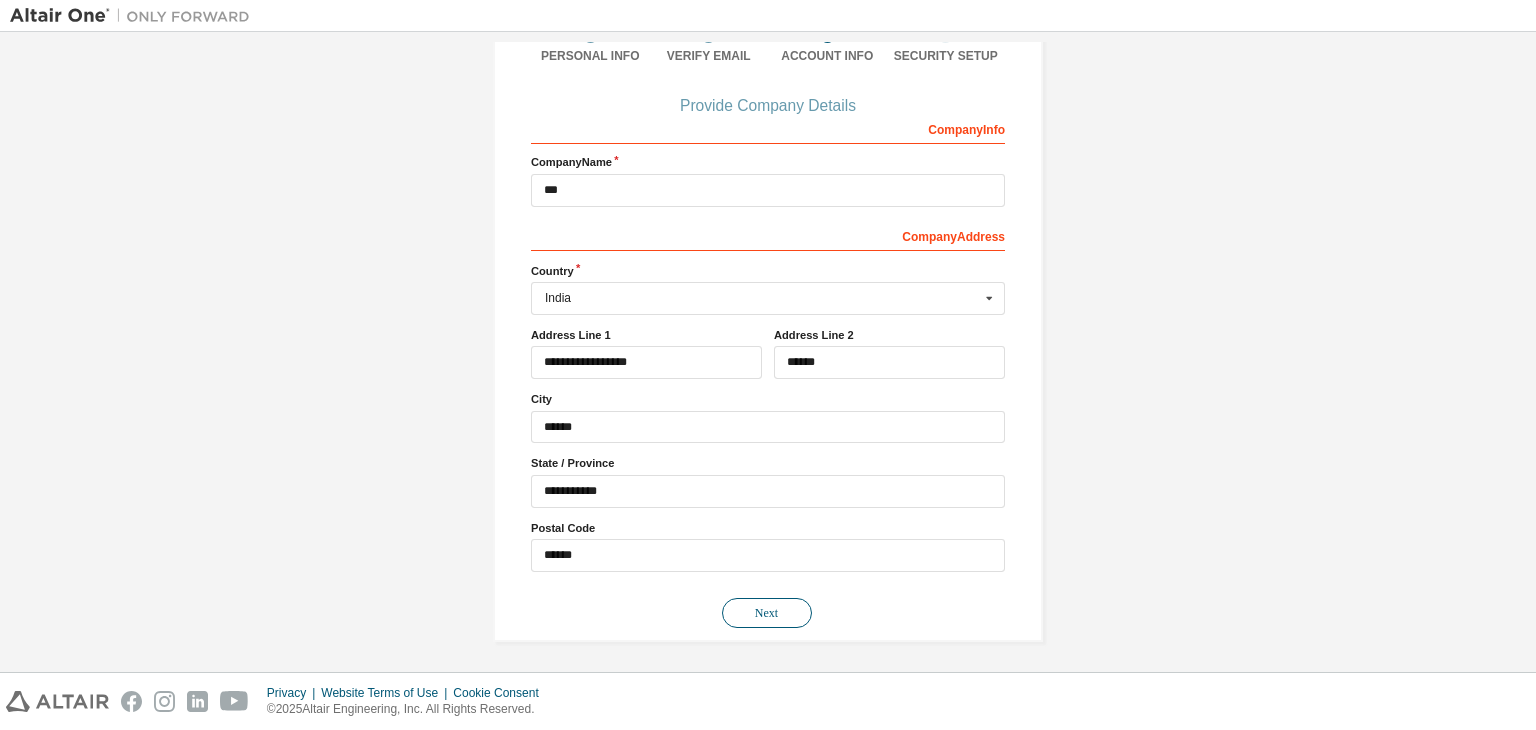 click on "Next" at bounding box center [767, 613] 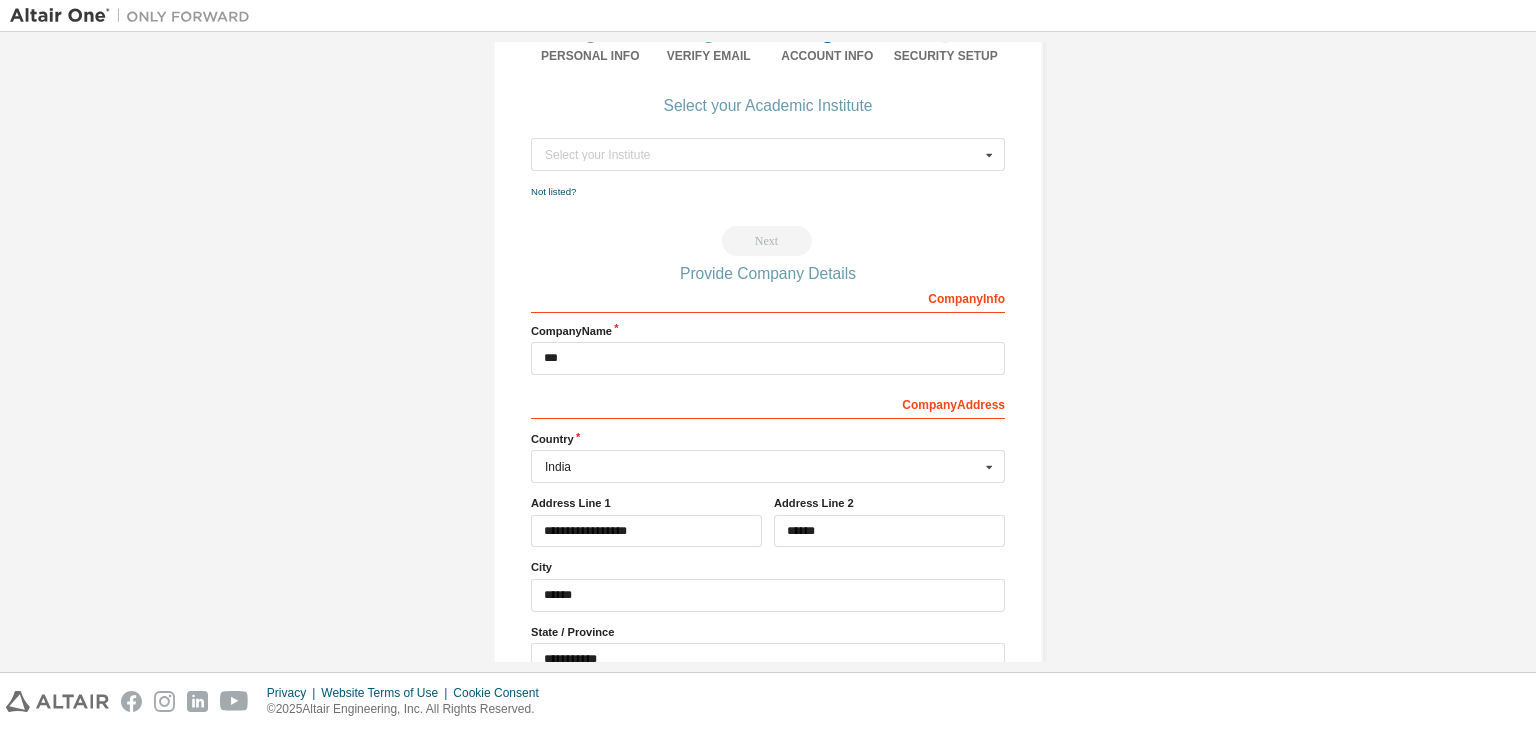 scroll, scrollTop: 0, scrollLeft: 0, axis: both 